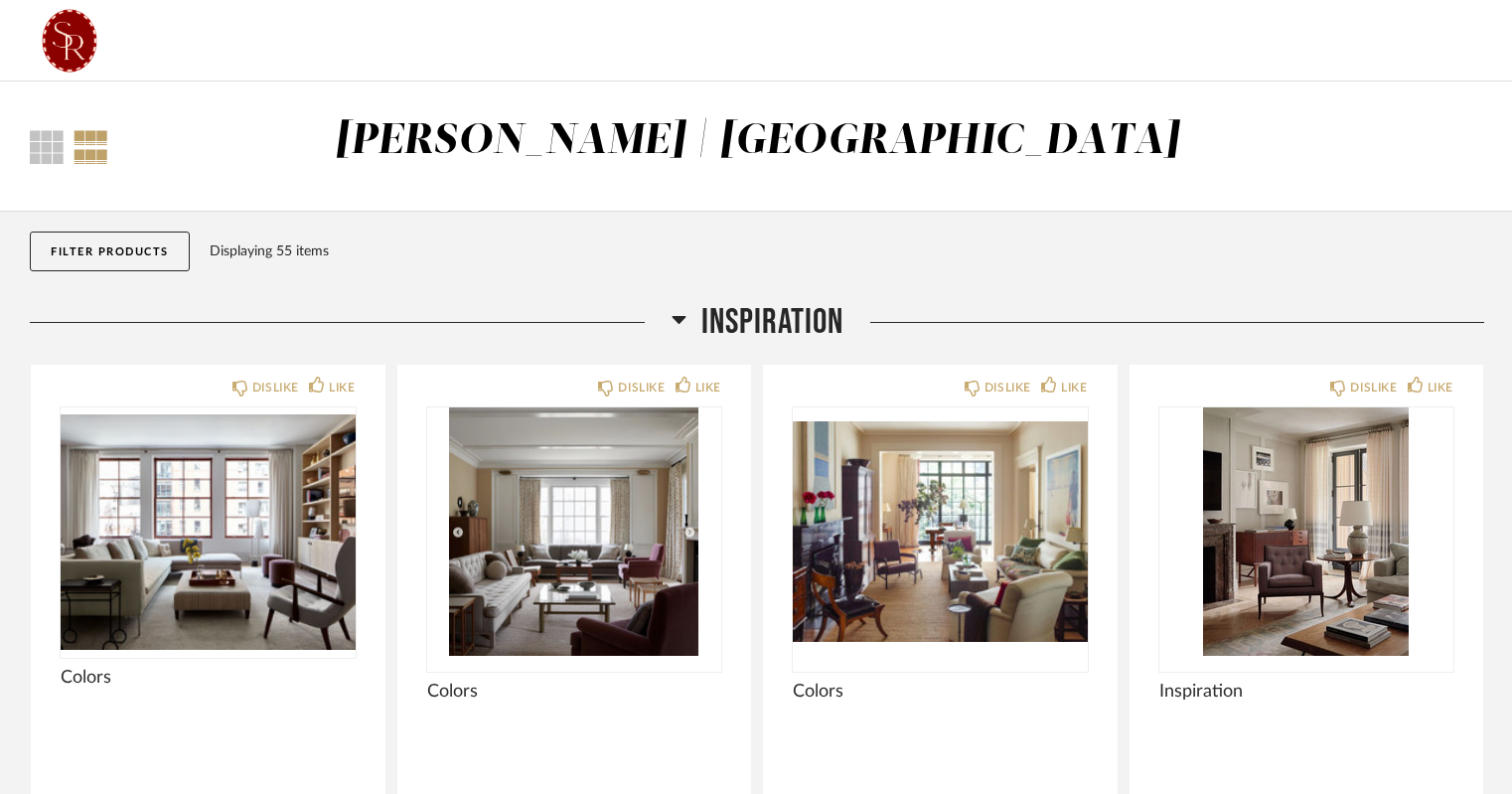 scroll, scrollTop: 1043, scrollLeft: 0, axis: vertical 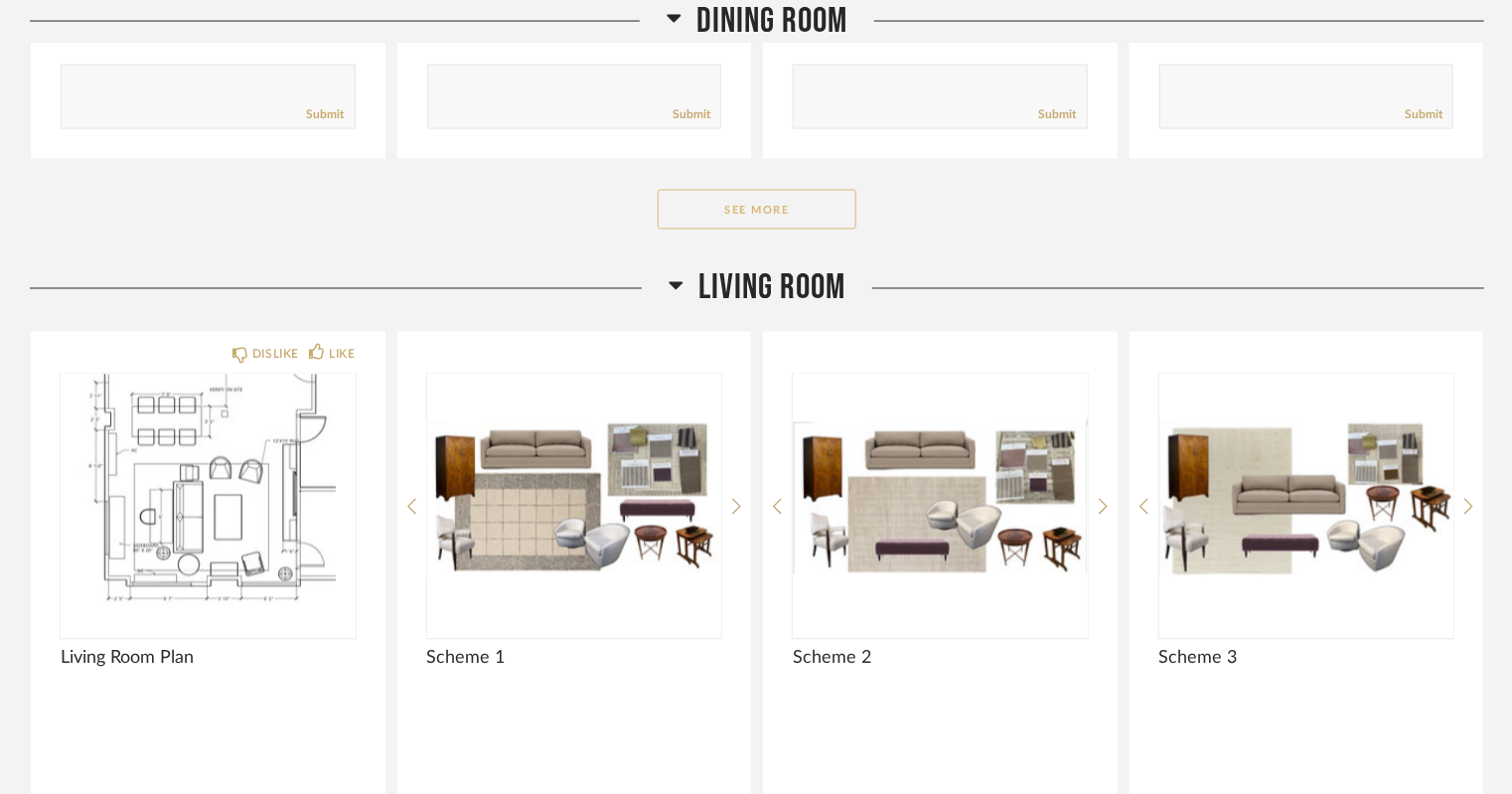 click on "See More" 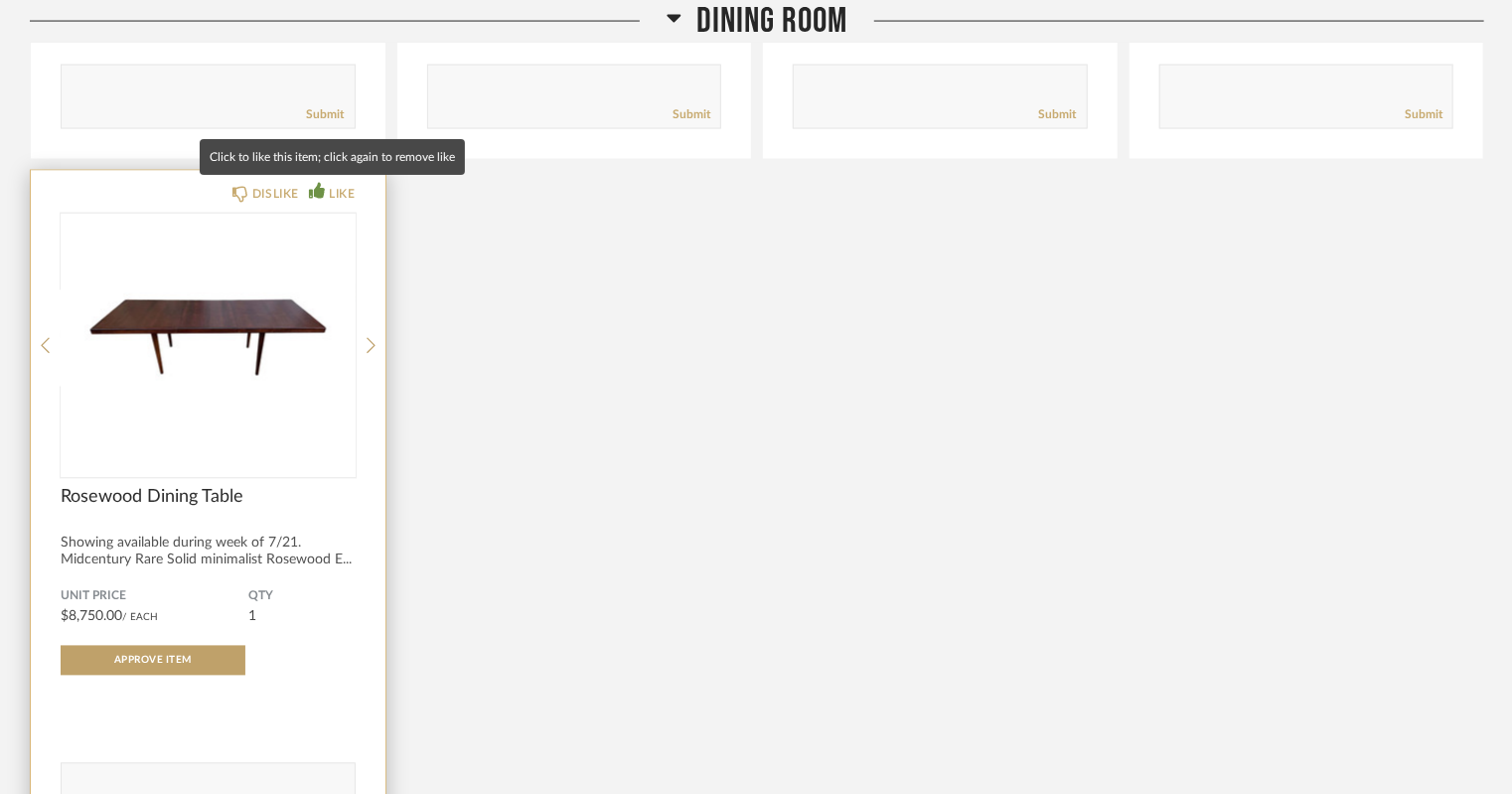 click 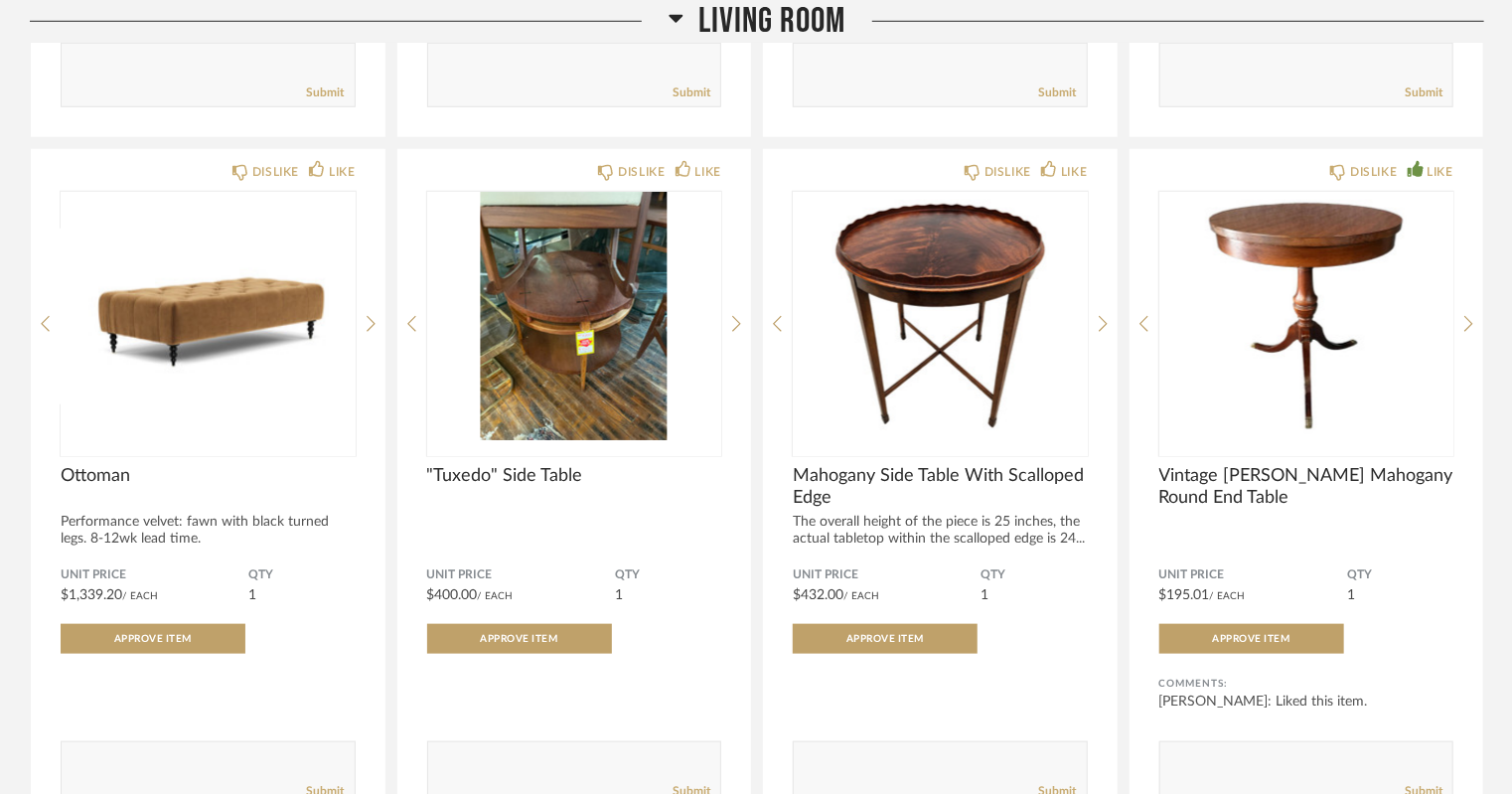 scroll, scrollTop: 4566, scrollLeft: 0, axis: vertical 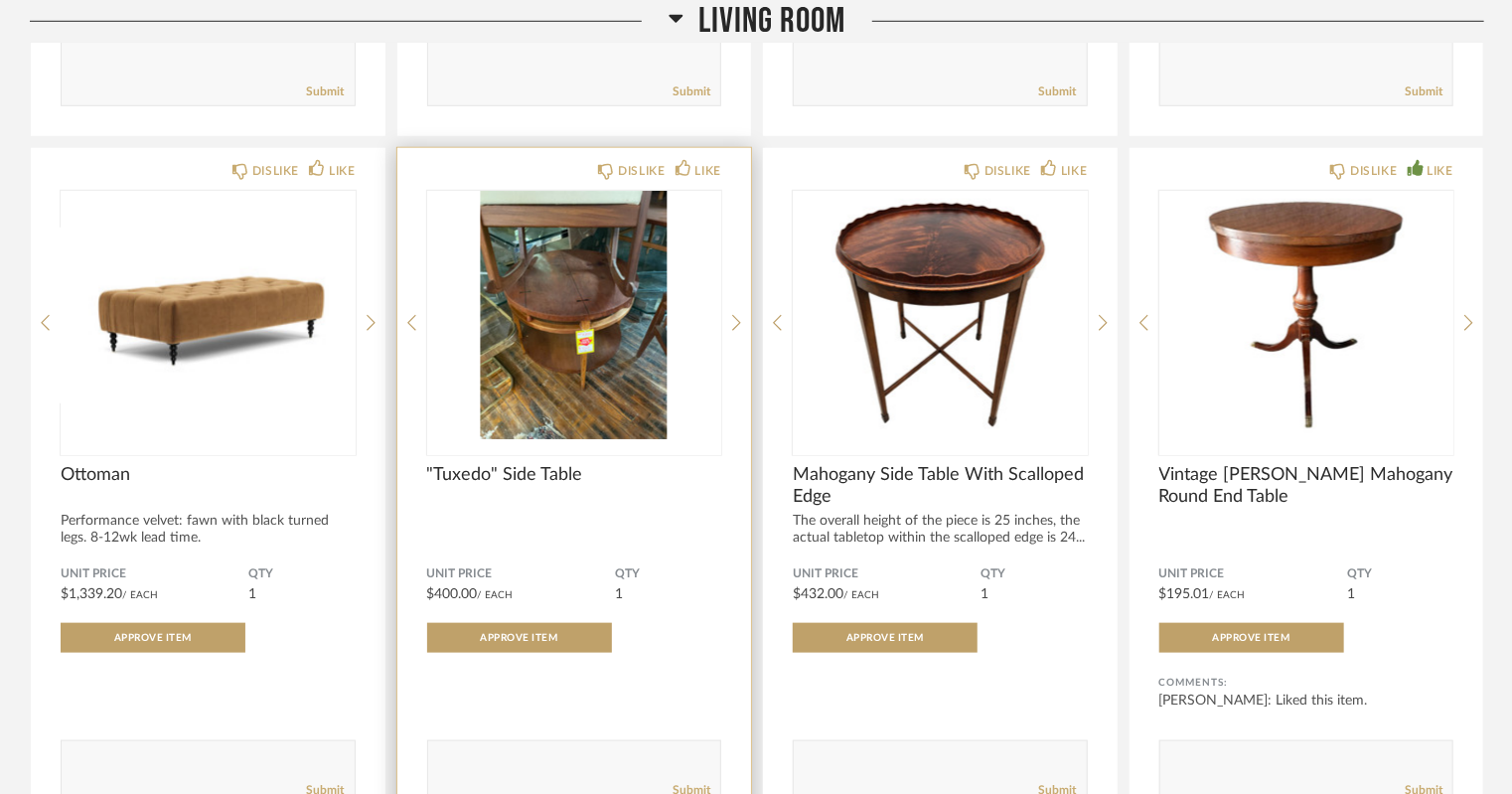 click at bounding box center (574, 315) 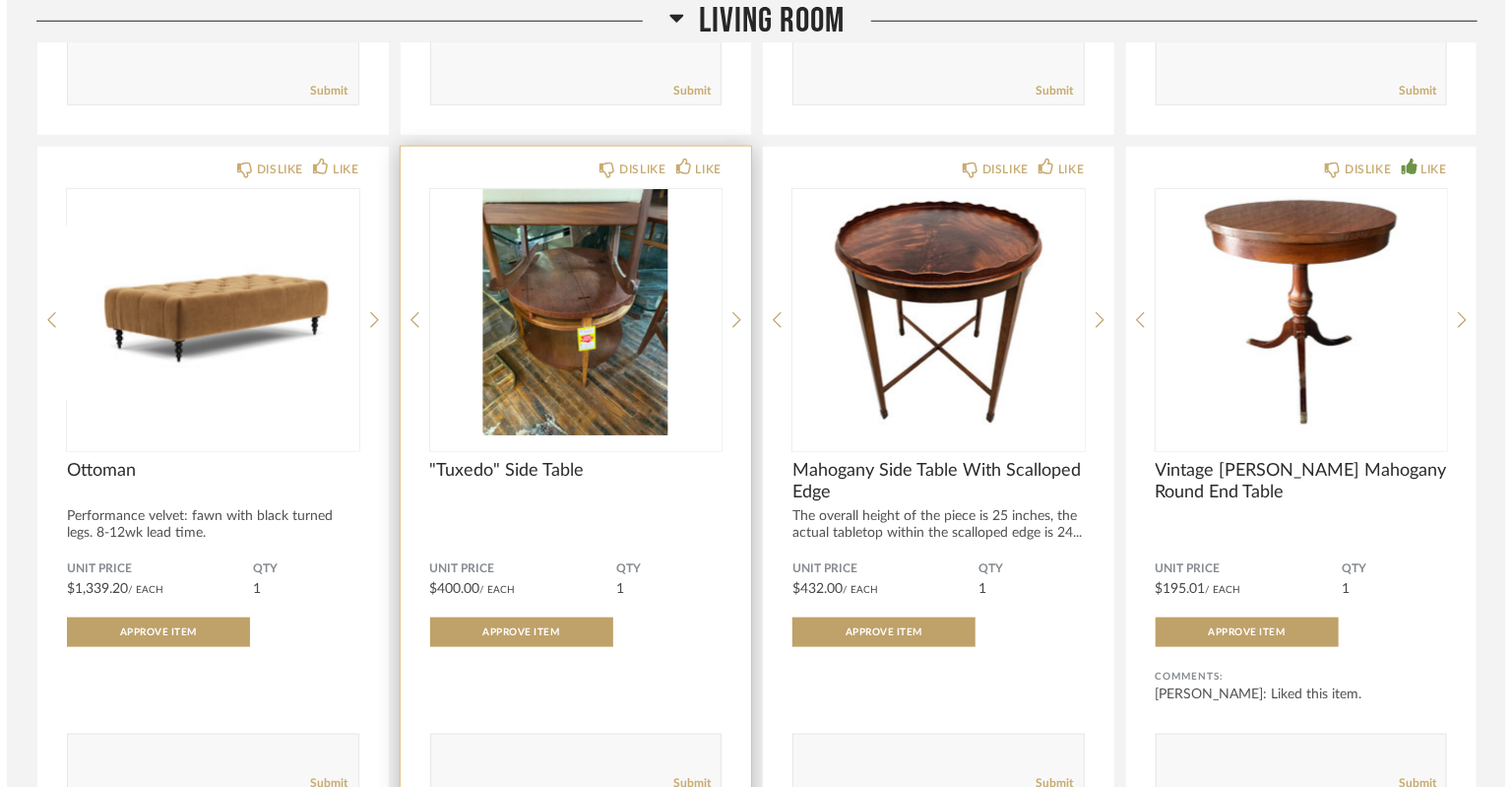 scroll, scrollTop: 0, scrollLeft: 0, axis: both 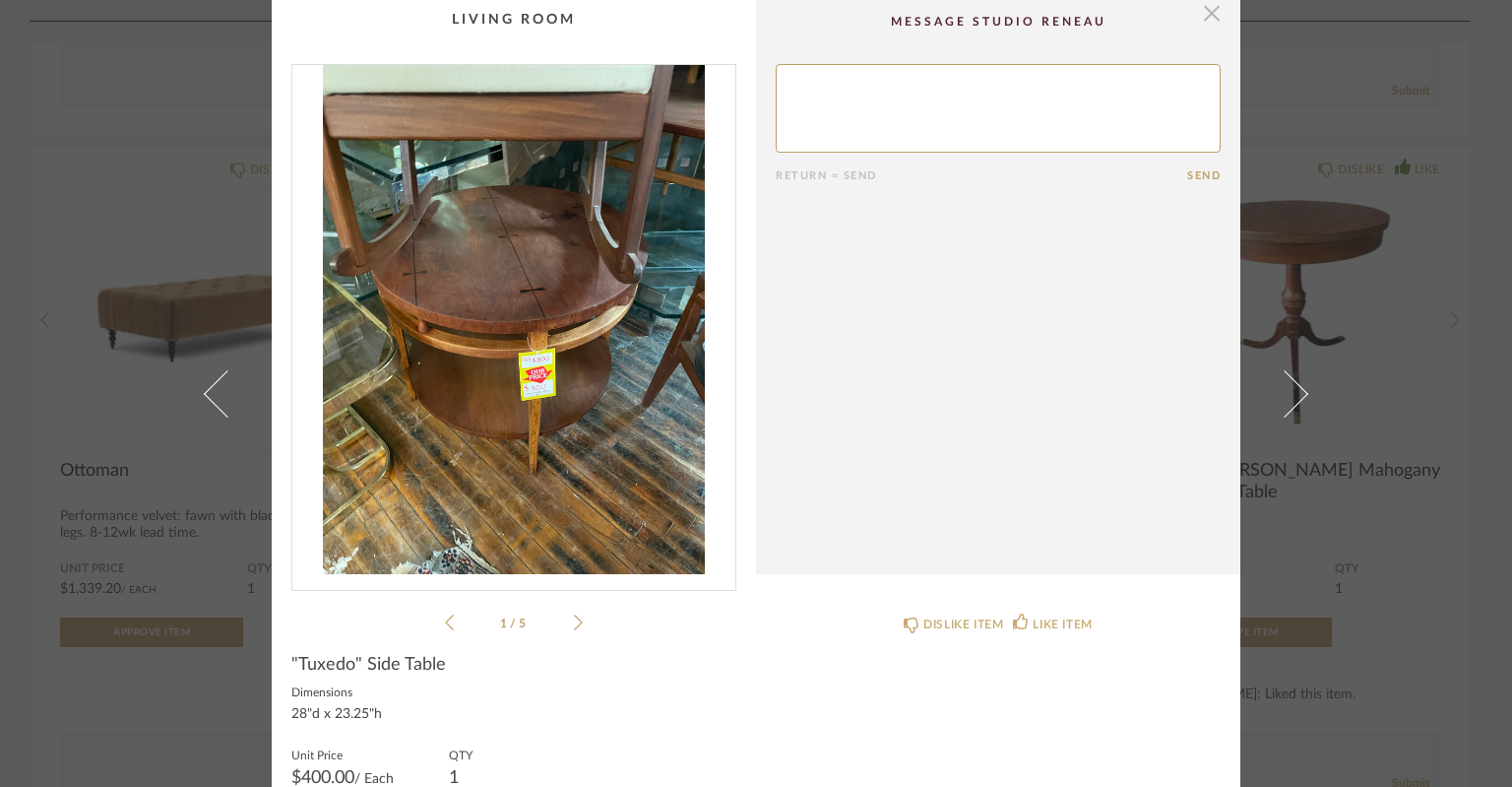 click at bounding box center (1212, 13) 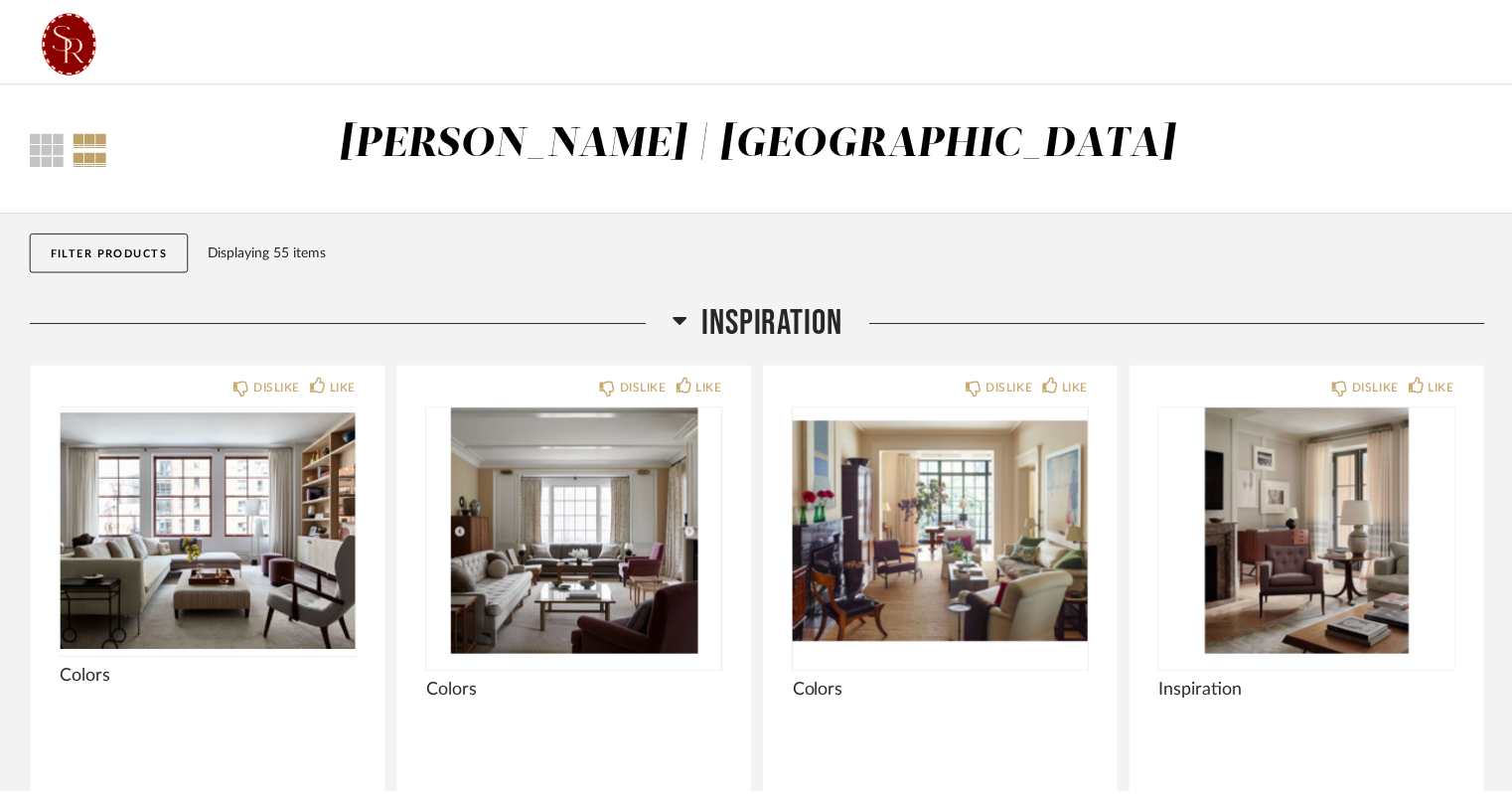 scroll, scrollTop: 4566, scrollLeft: 0, axis: vertical 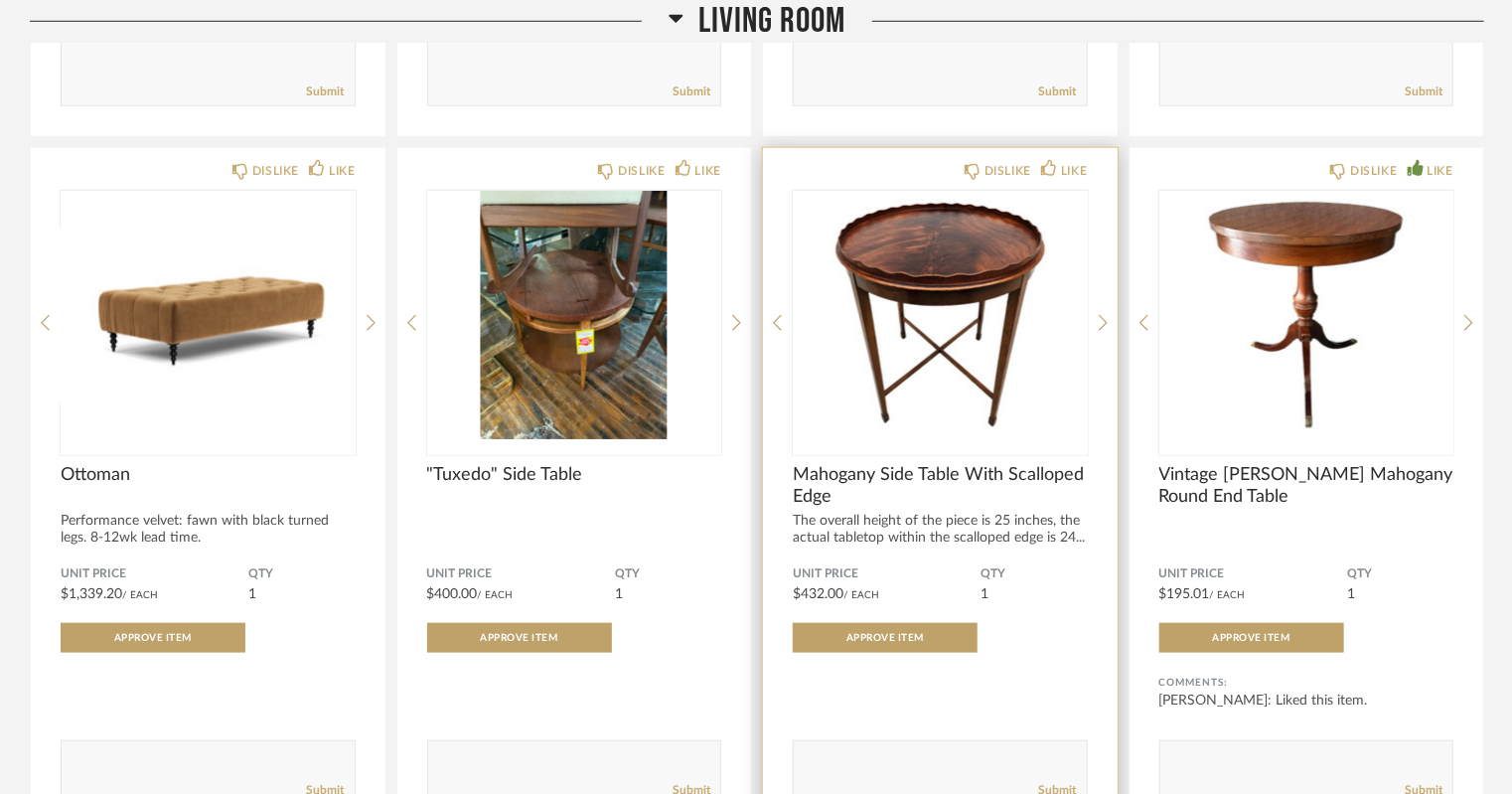 click at bounding box center [940, 315] 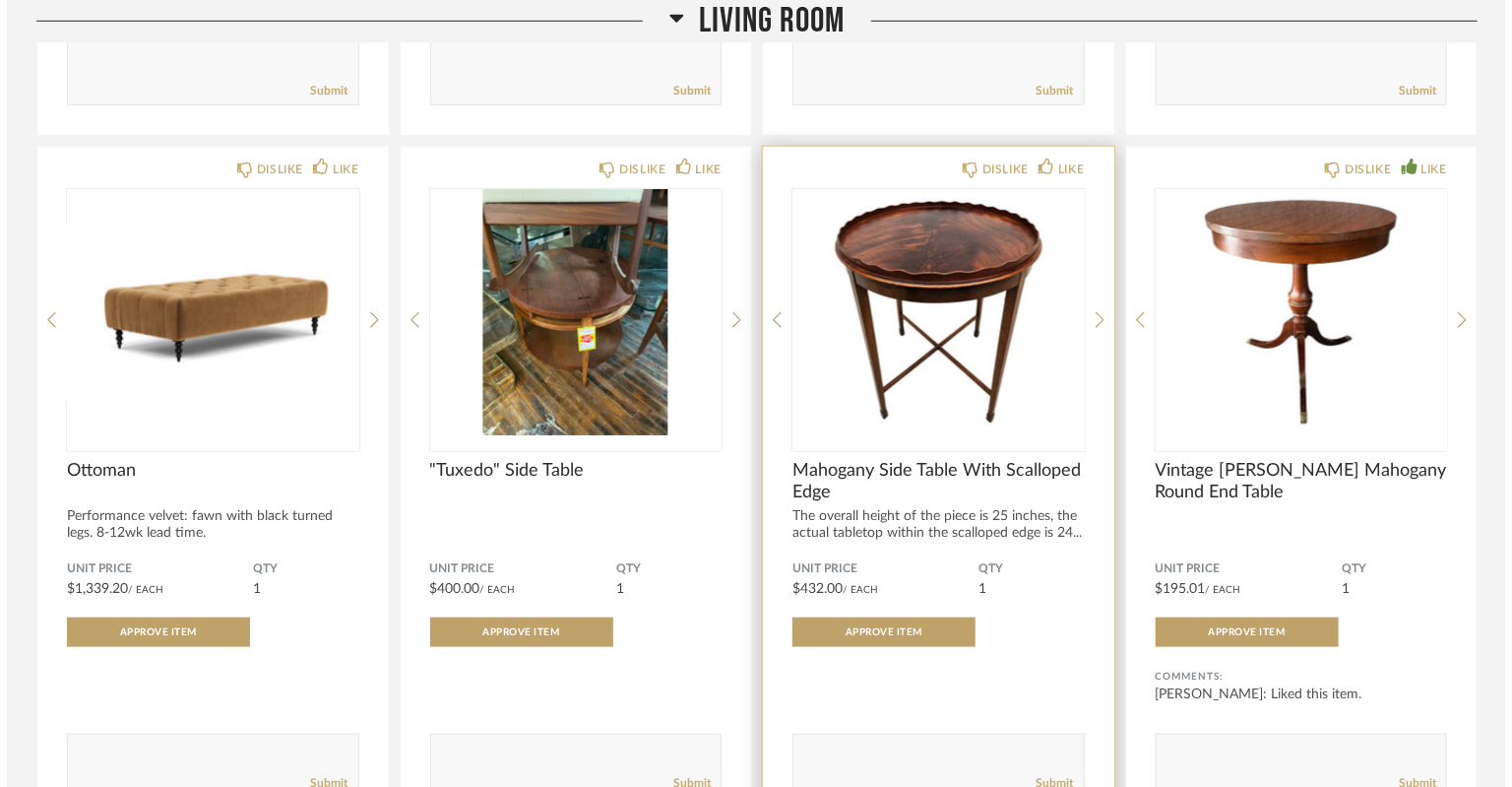 scroll, scrollTop: 0, scrollLeft: 0, axis: both 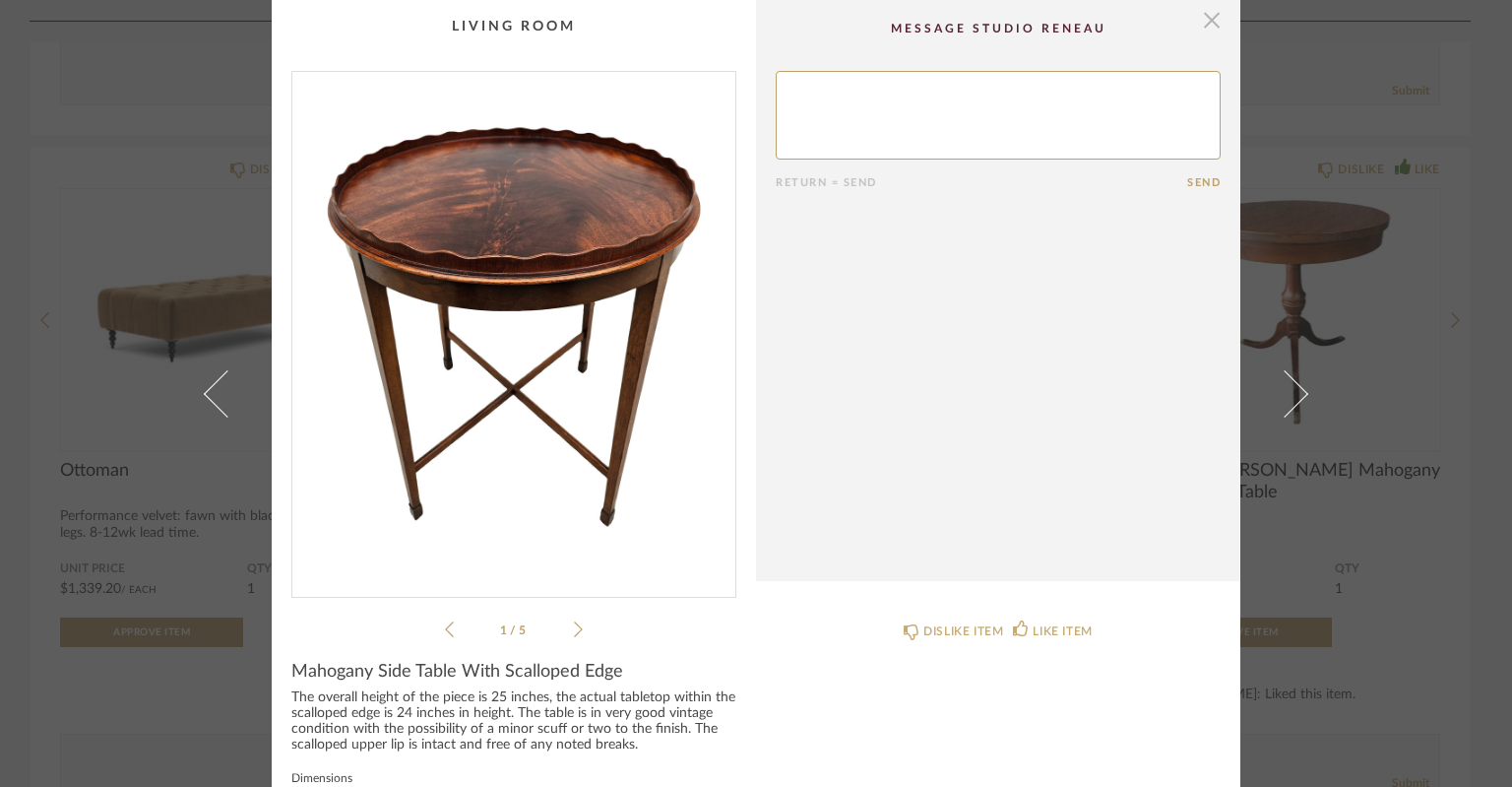 click at bounding box center [1212, 20] 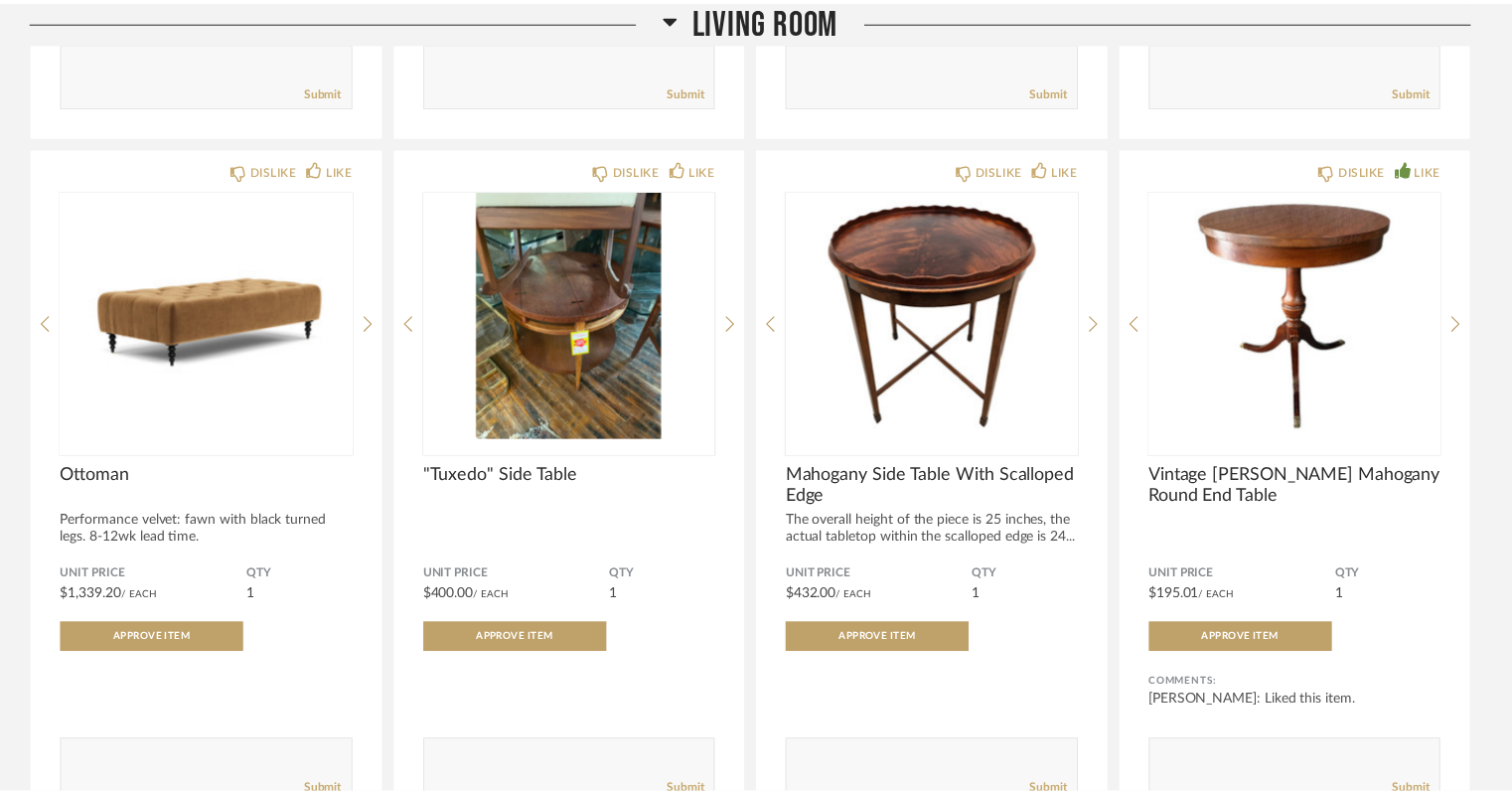 scroll, scrollTop: 4566, scrollLeft: 0, axis: vertical 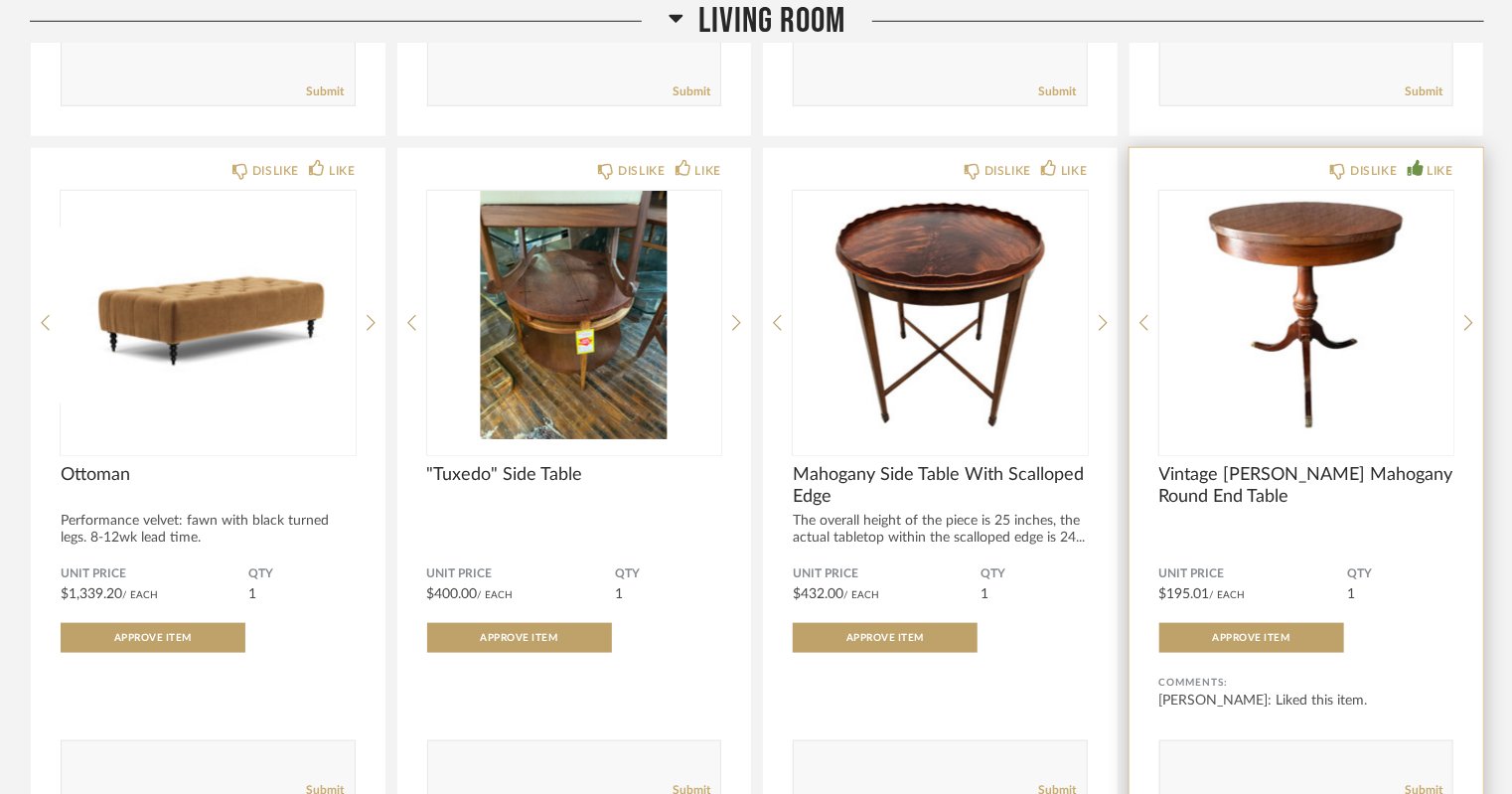click at bounding box center (1306, 315) 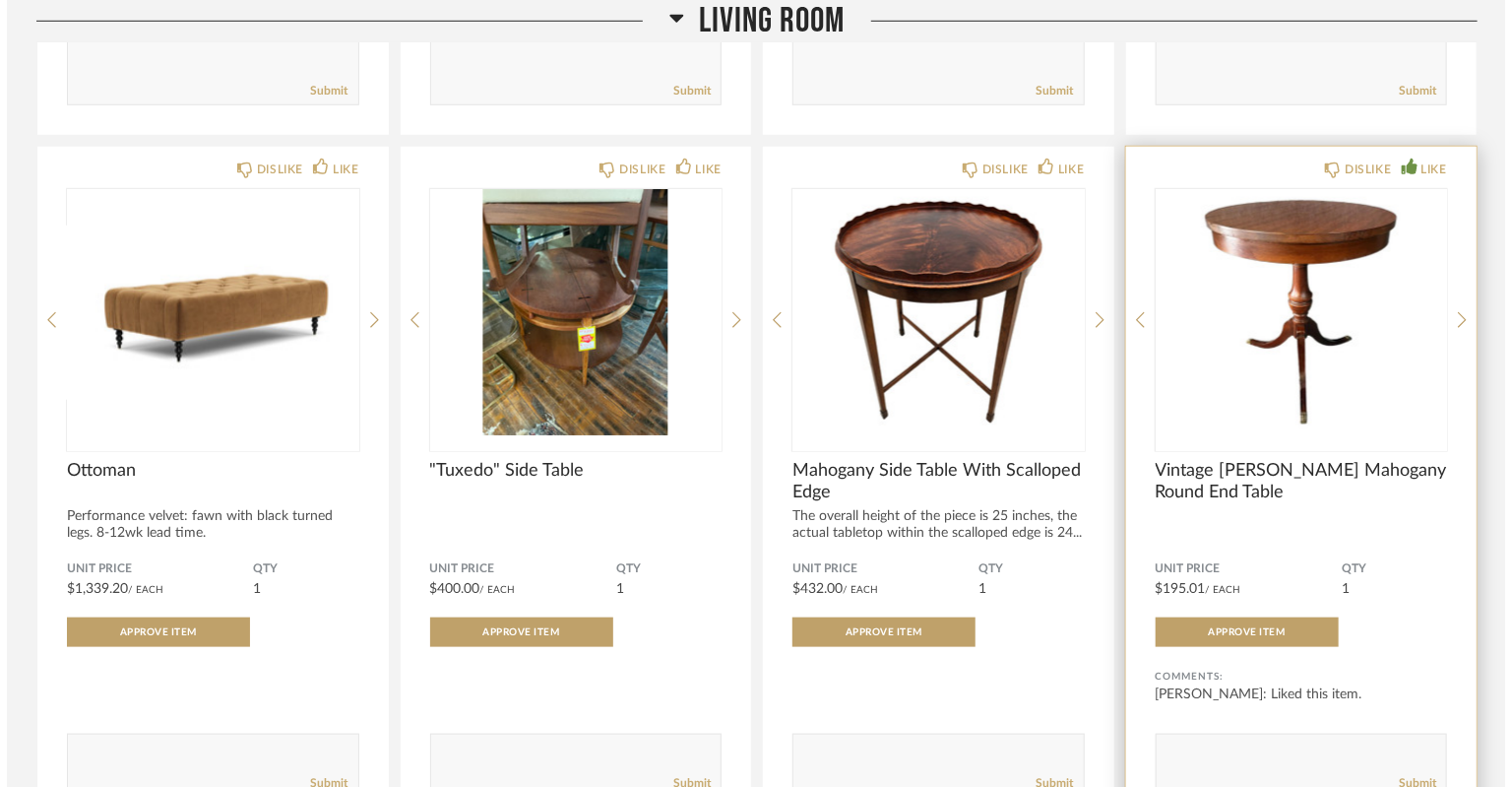 scroll, scrollTop: 0, scrollLeft: 0, axis: both 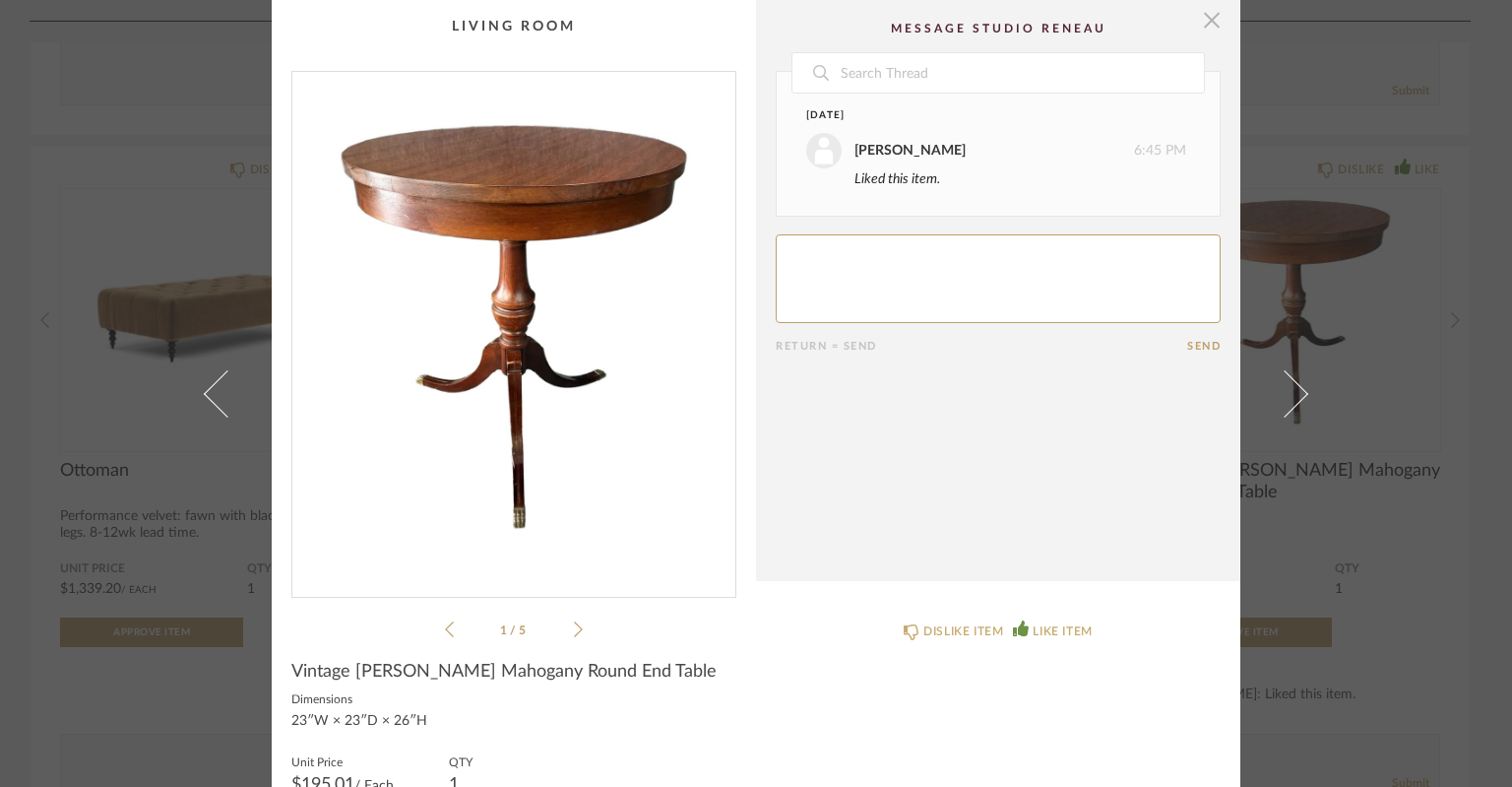 click at bounding box center [1212, 20] 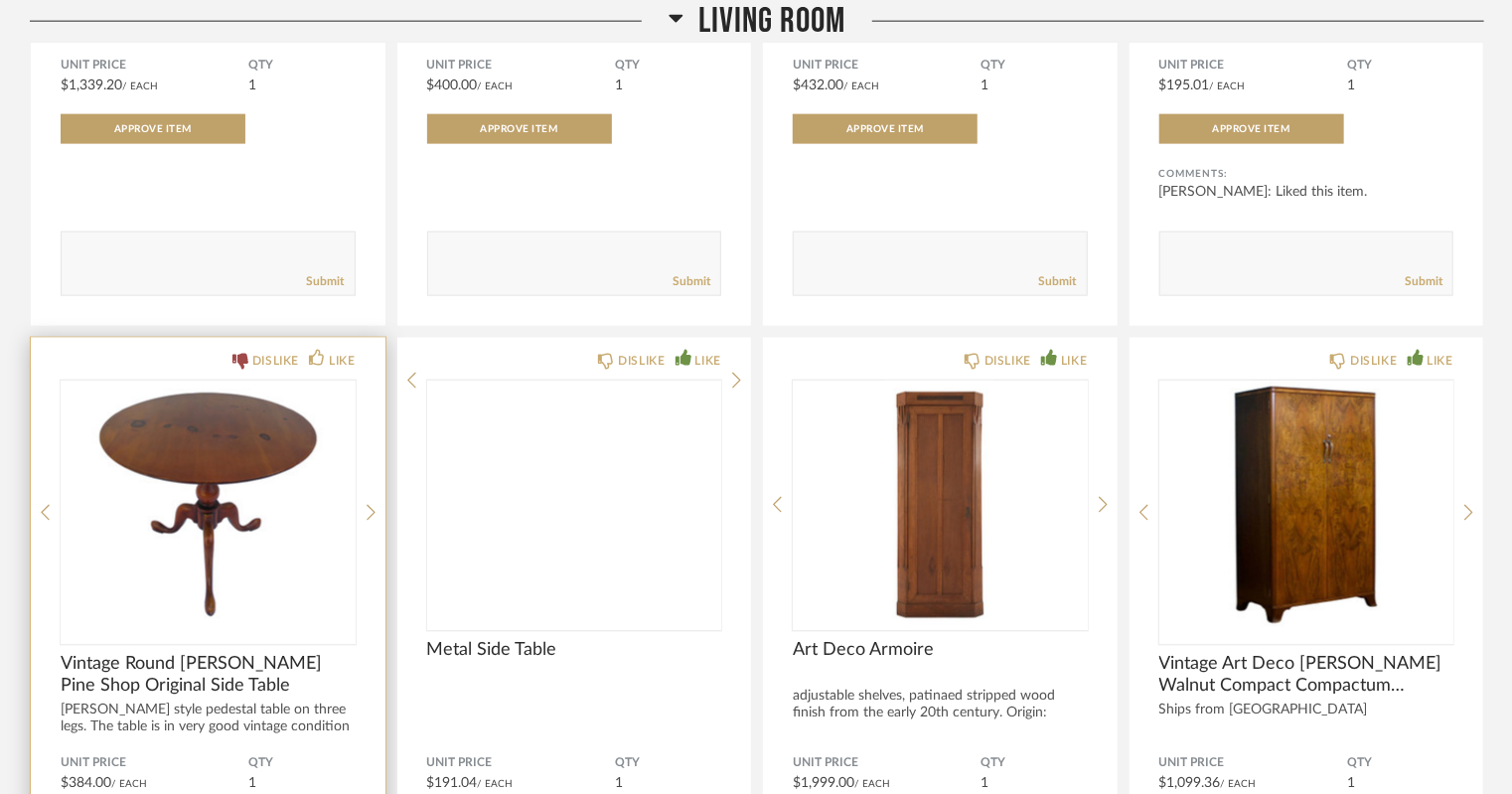 scroll, scrollTop: 5077, scrollLeft: 0, axis: vertical 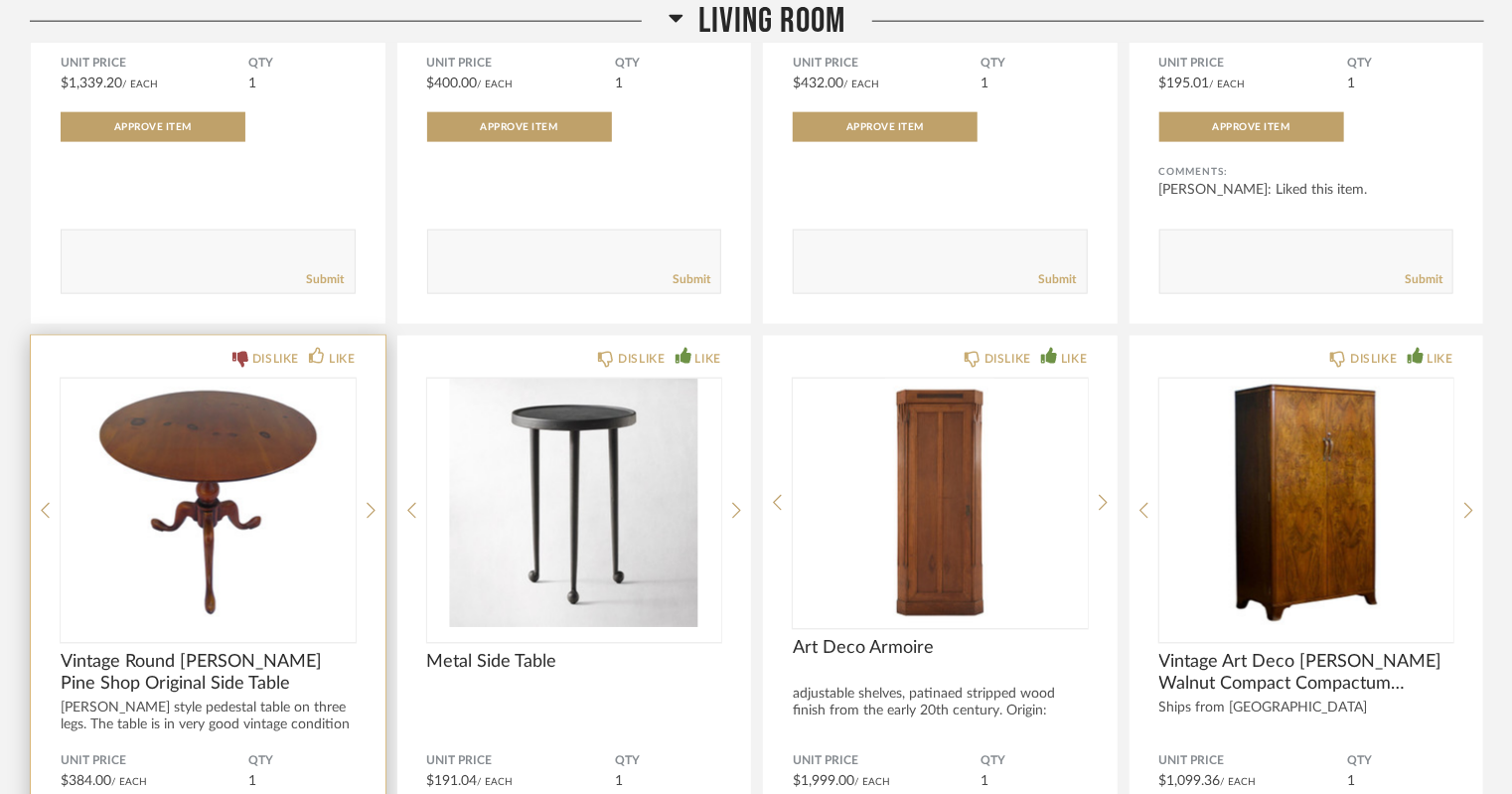 click at bounding box center [208, 503] 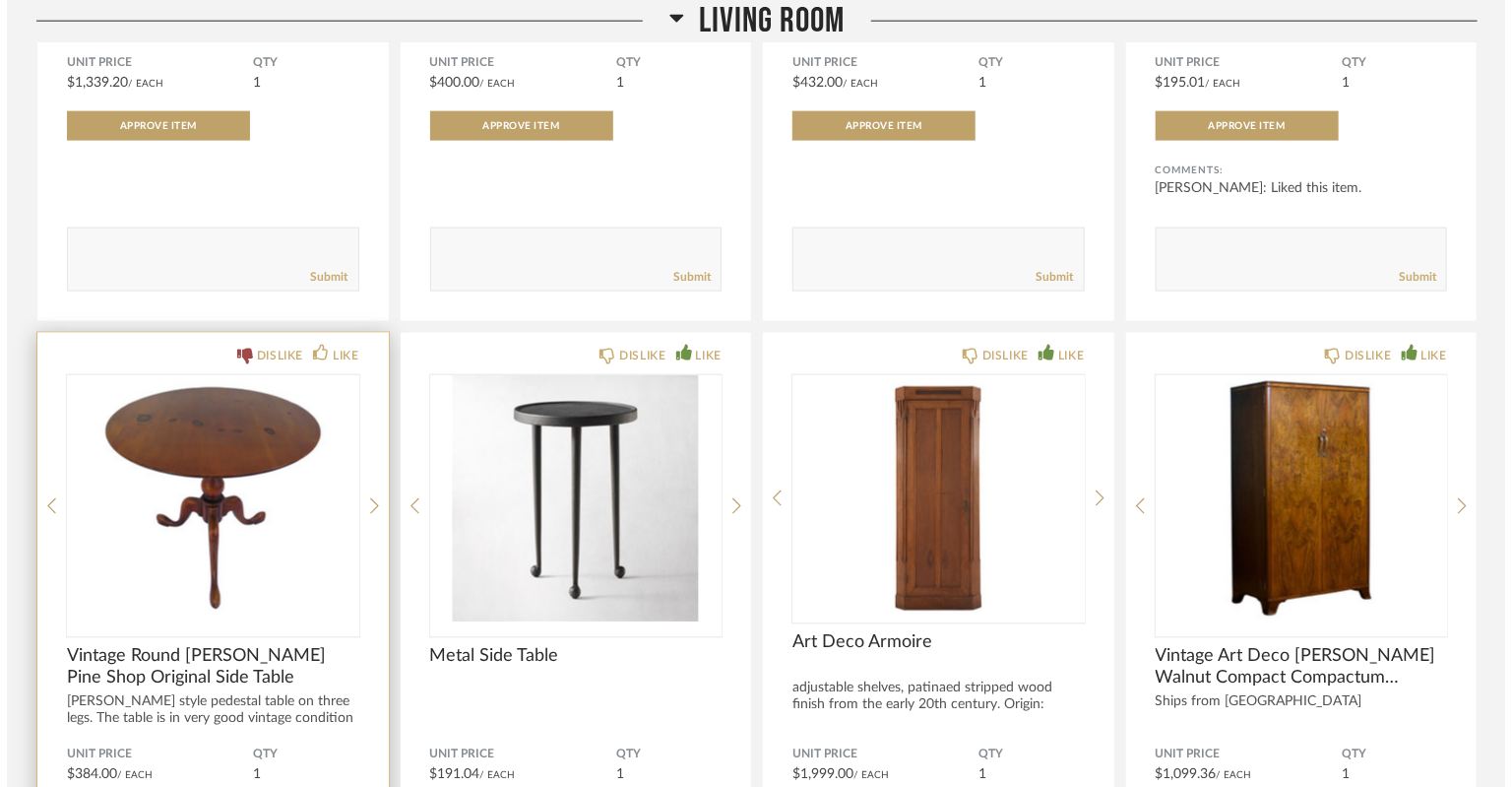 scroll, scrollTop: 0, scrollLeft: 0, axis: both 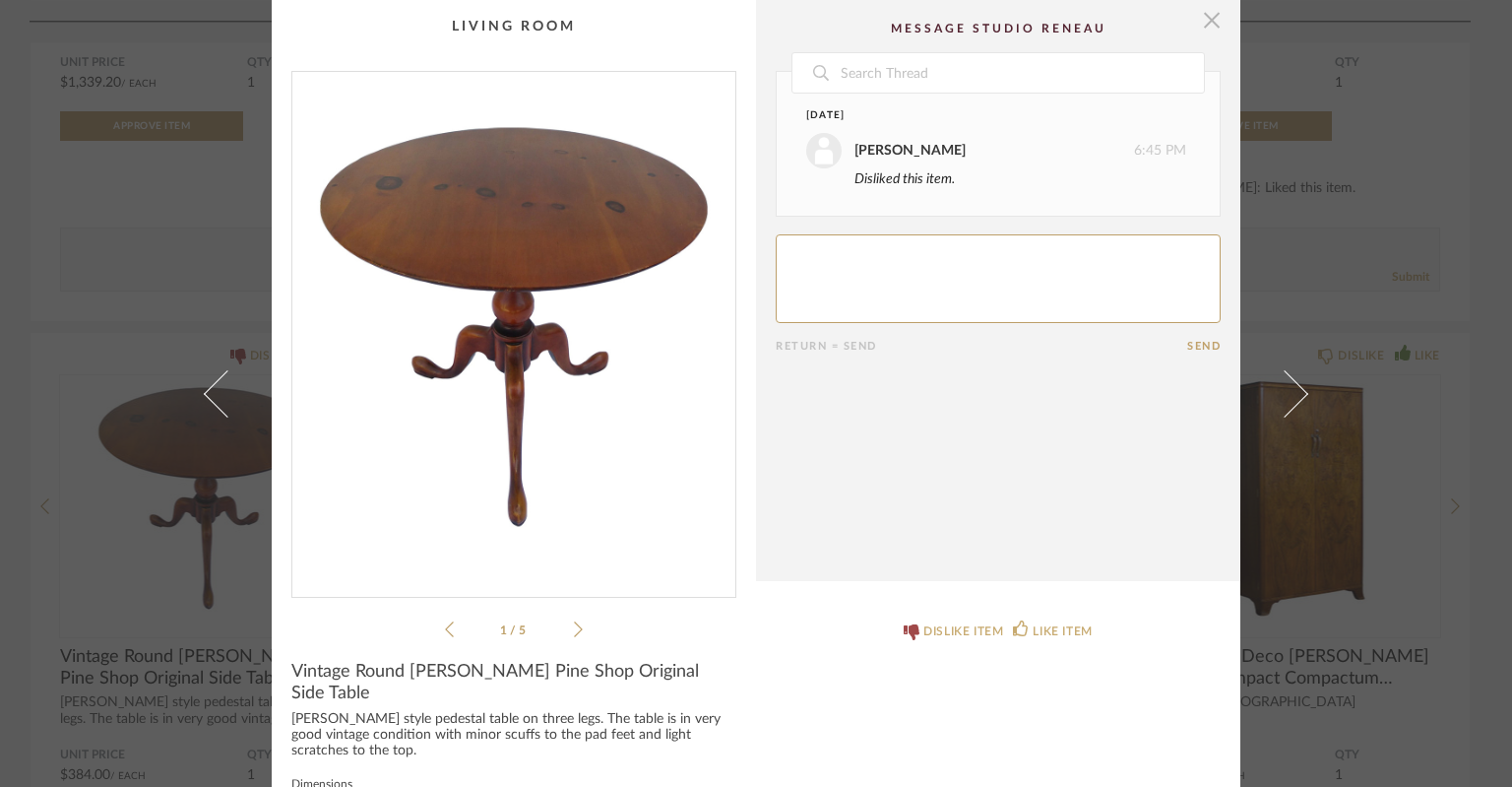 click at bounding box center (1212, 20) 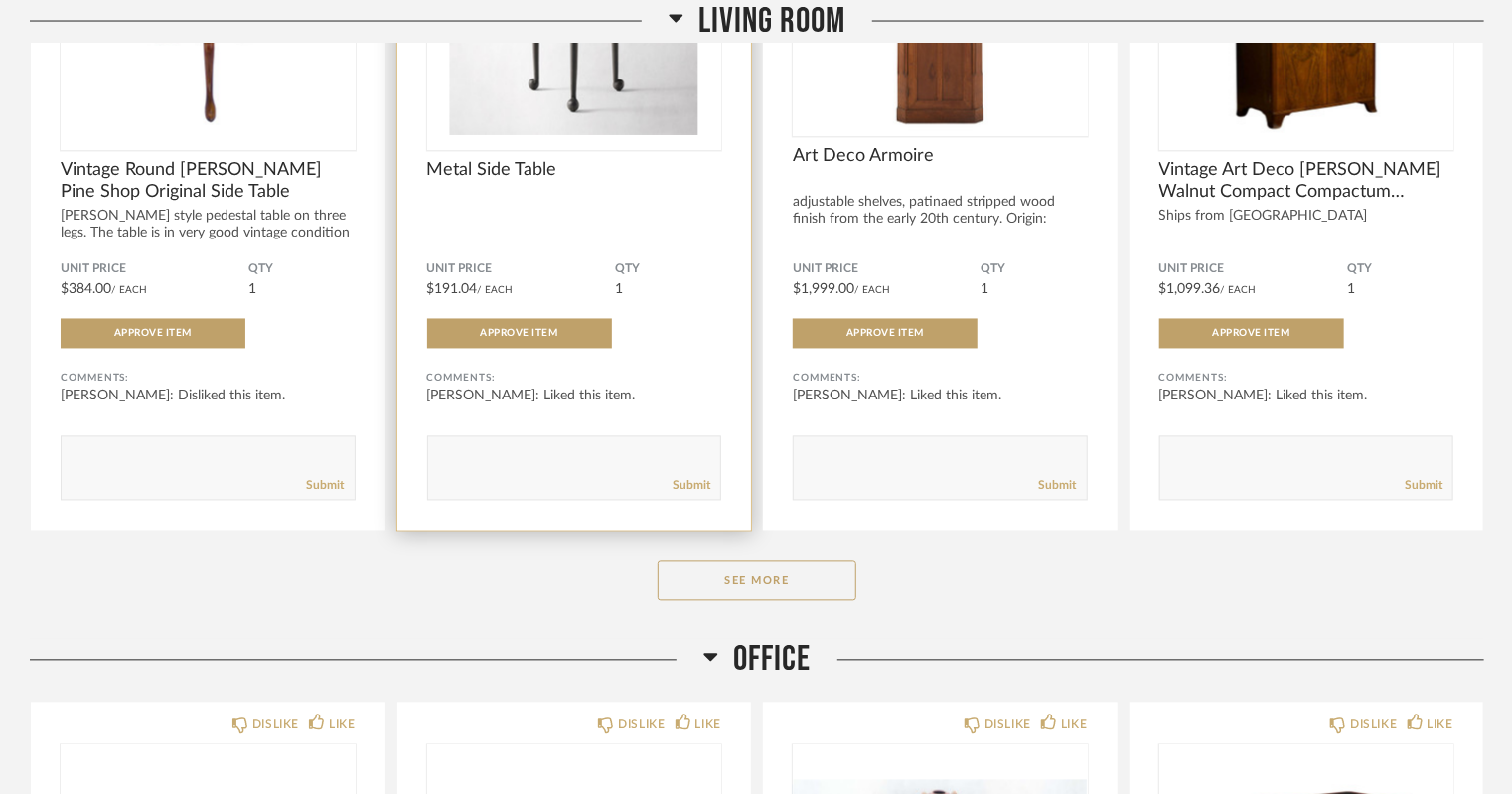 scroll, scrollTop: 5570, scrollLeft: 0, axis: vertical 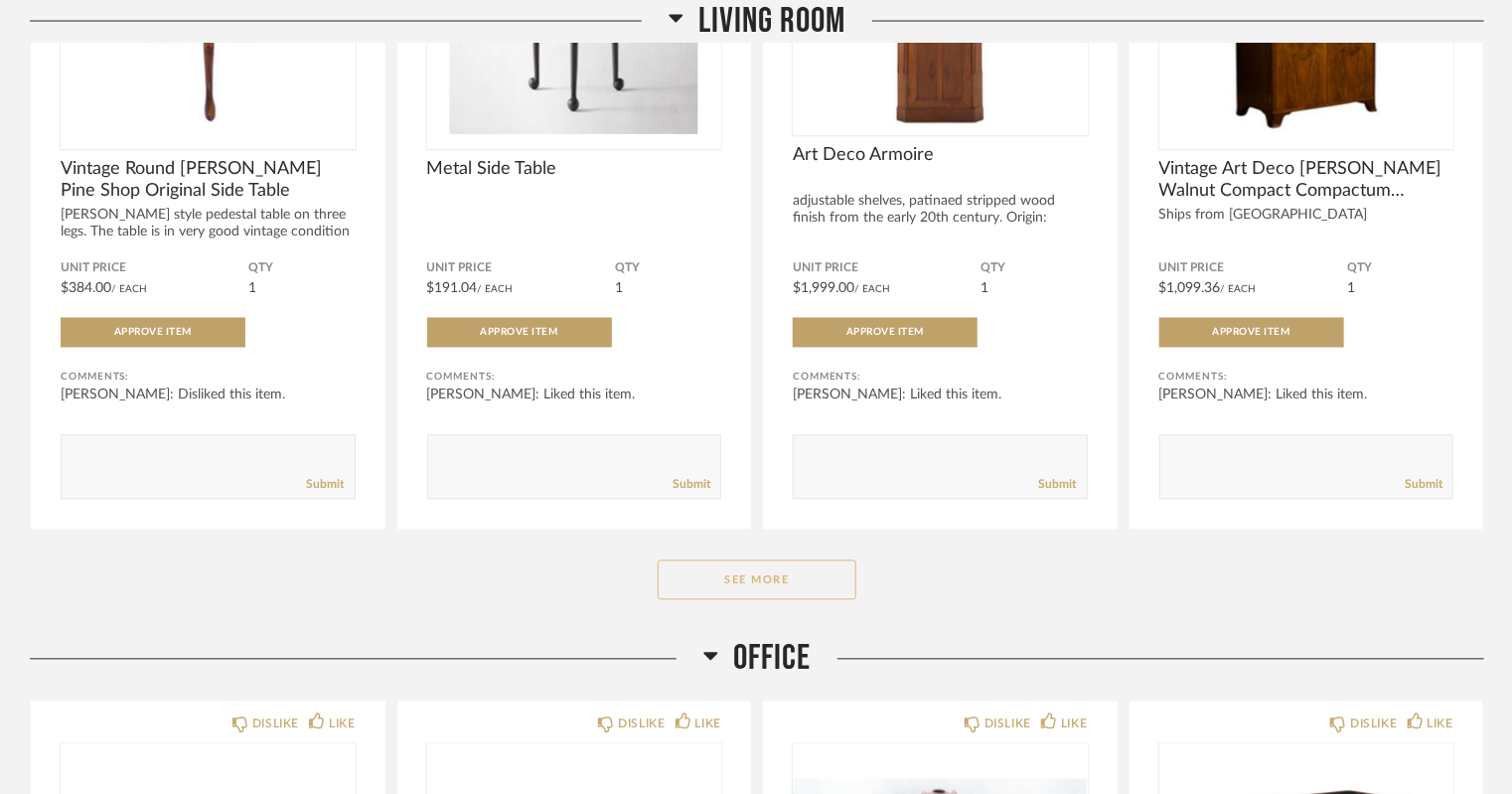 click on "See More" 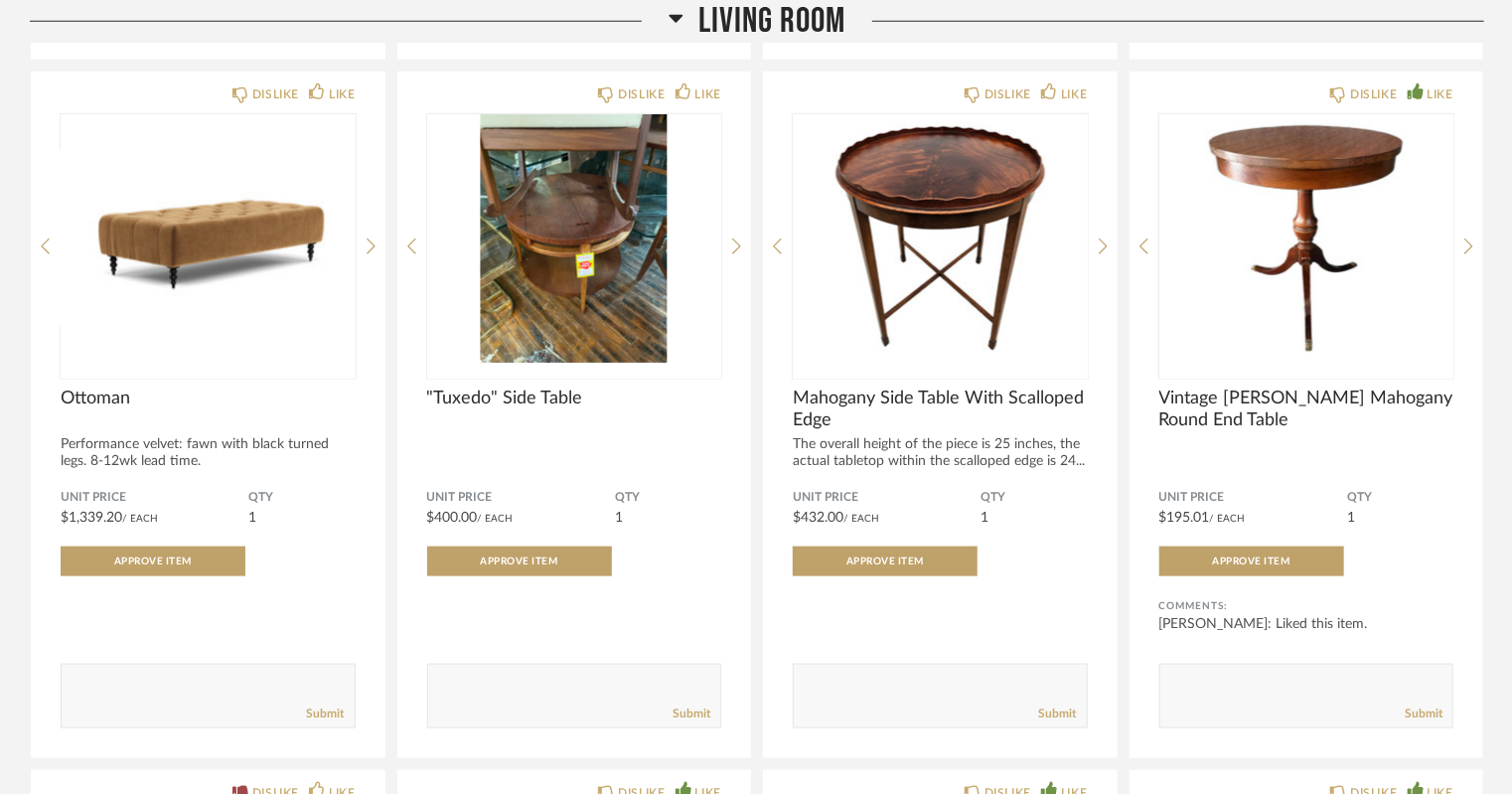 scroll, scrollTop: 4643, scrollLeft: 0, axis: vertical 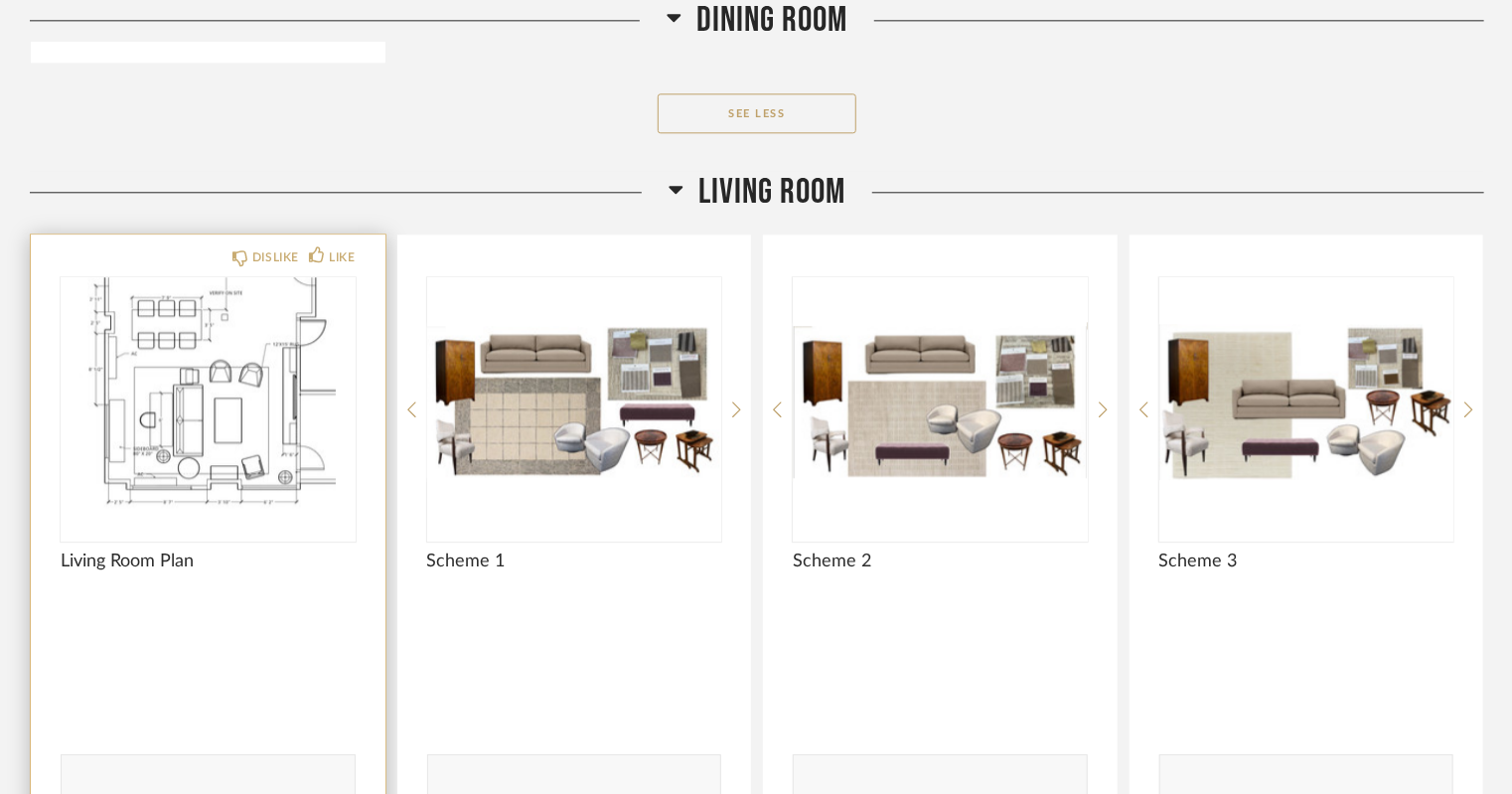 click at bounding box center (208, 401) 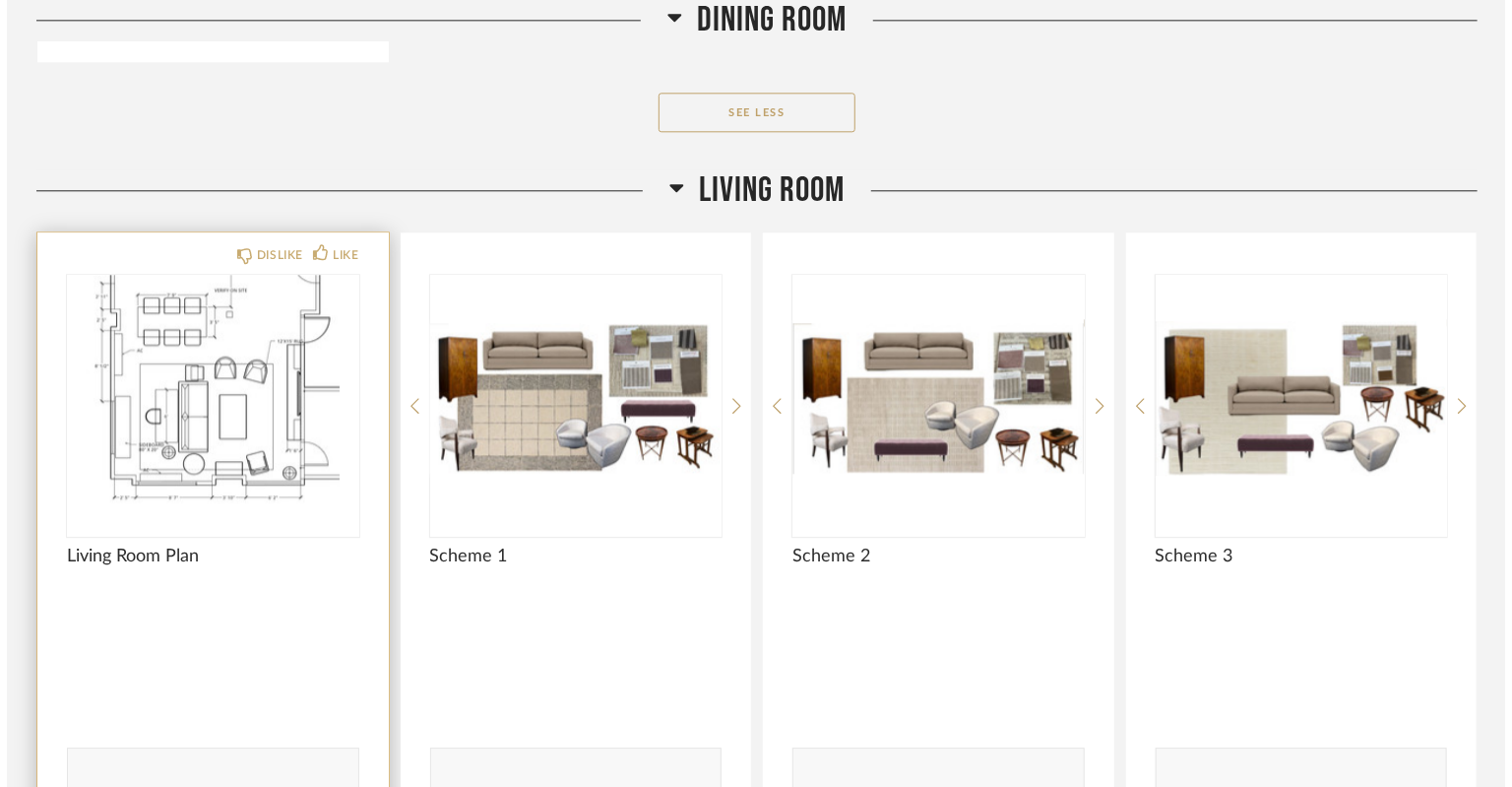 scroll, scrollTop: 0, scrollLeft: 0, axis: both 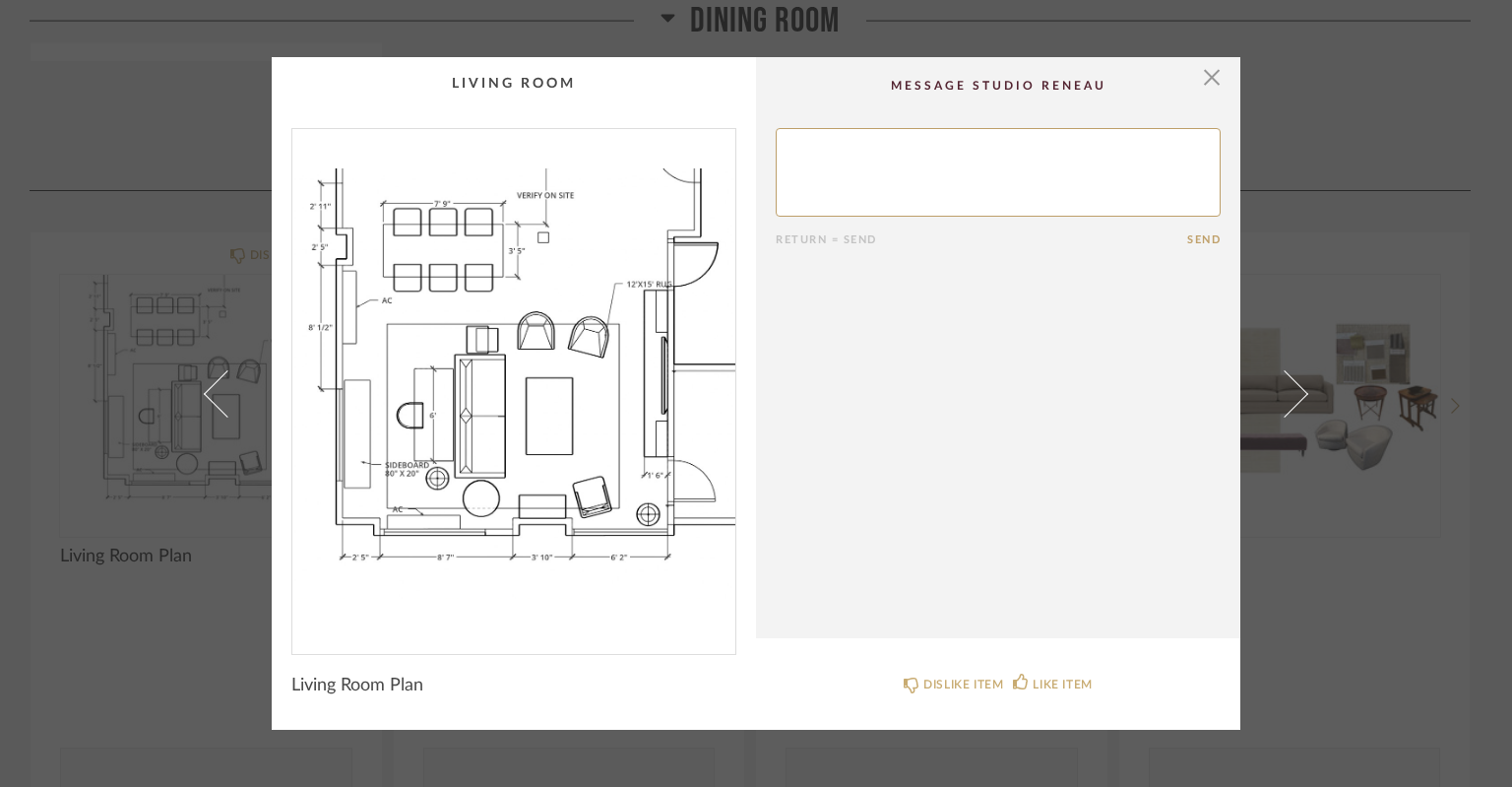 click on "×      Return = Send  Send  Living Room Plan DISLIKE ITEM LIKE ITEM" at bounding box center (756, 393) 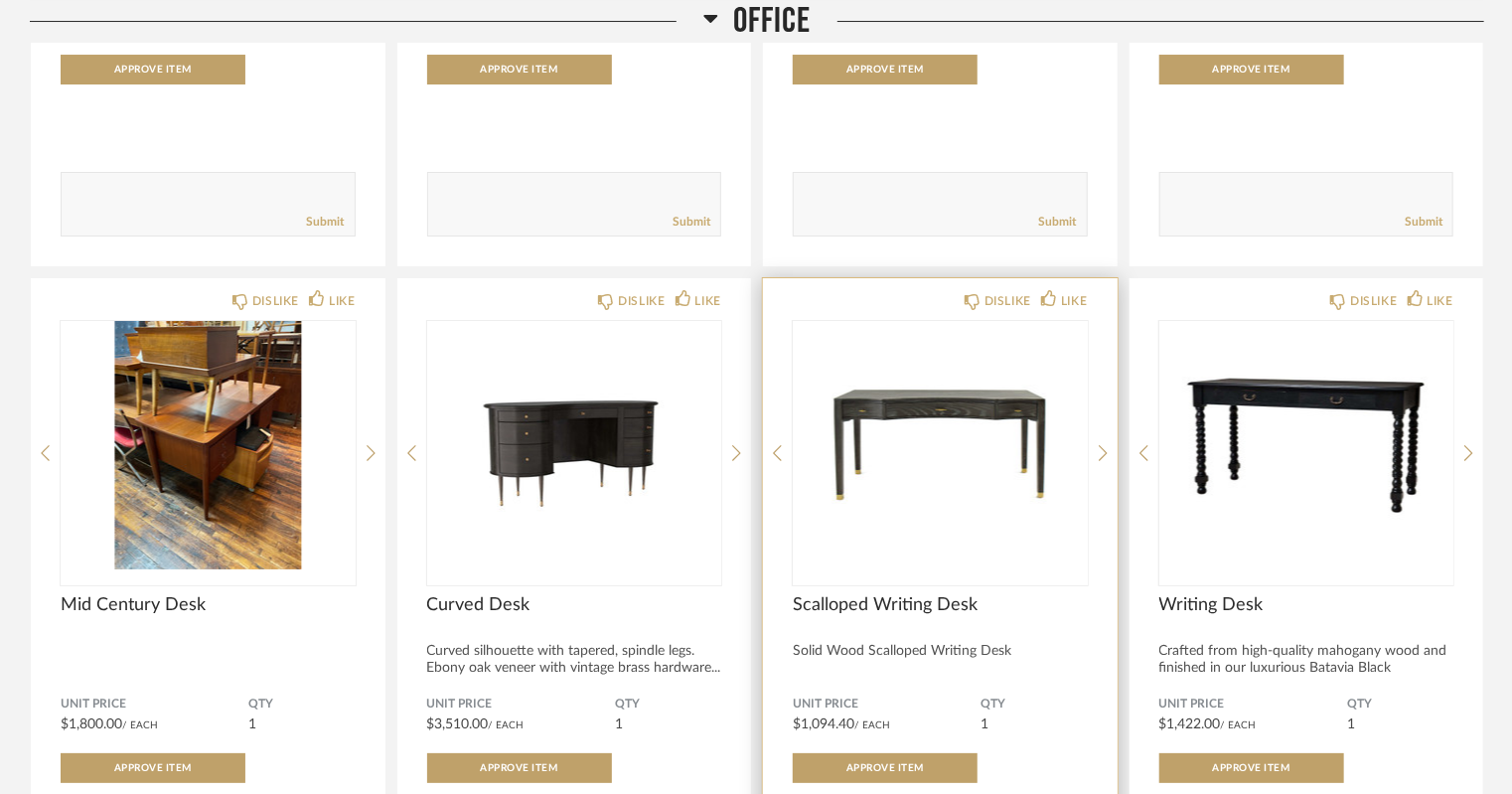 scroll, scrollTop: 7384, scrollLeft: 0, axis: vertical 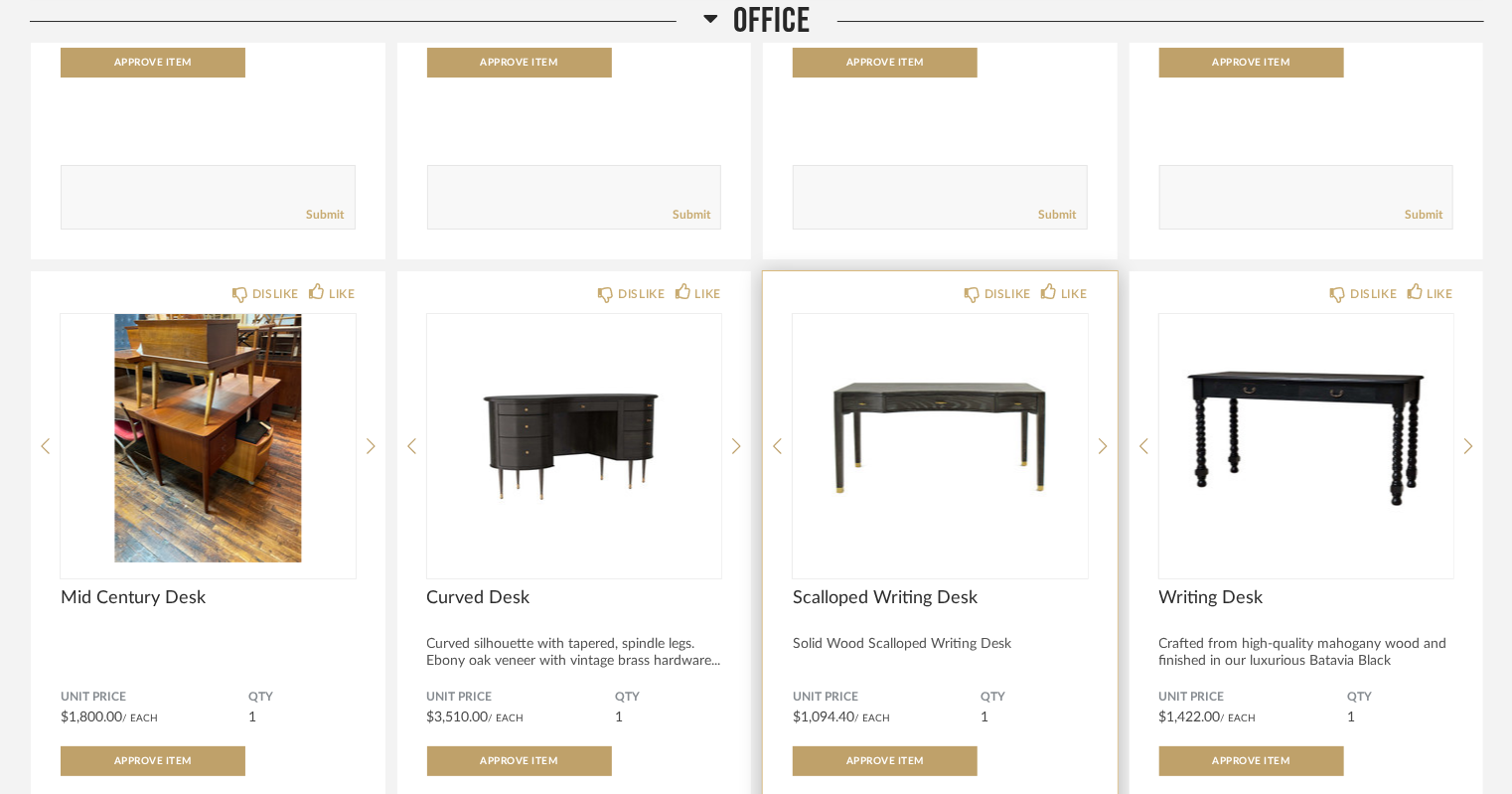 click at bounding box center (940, 438) 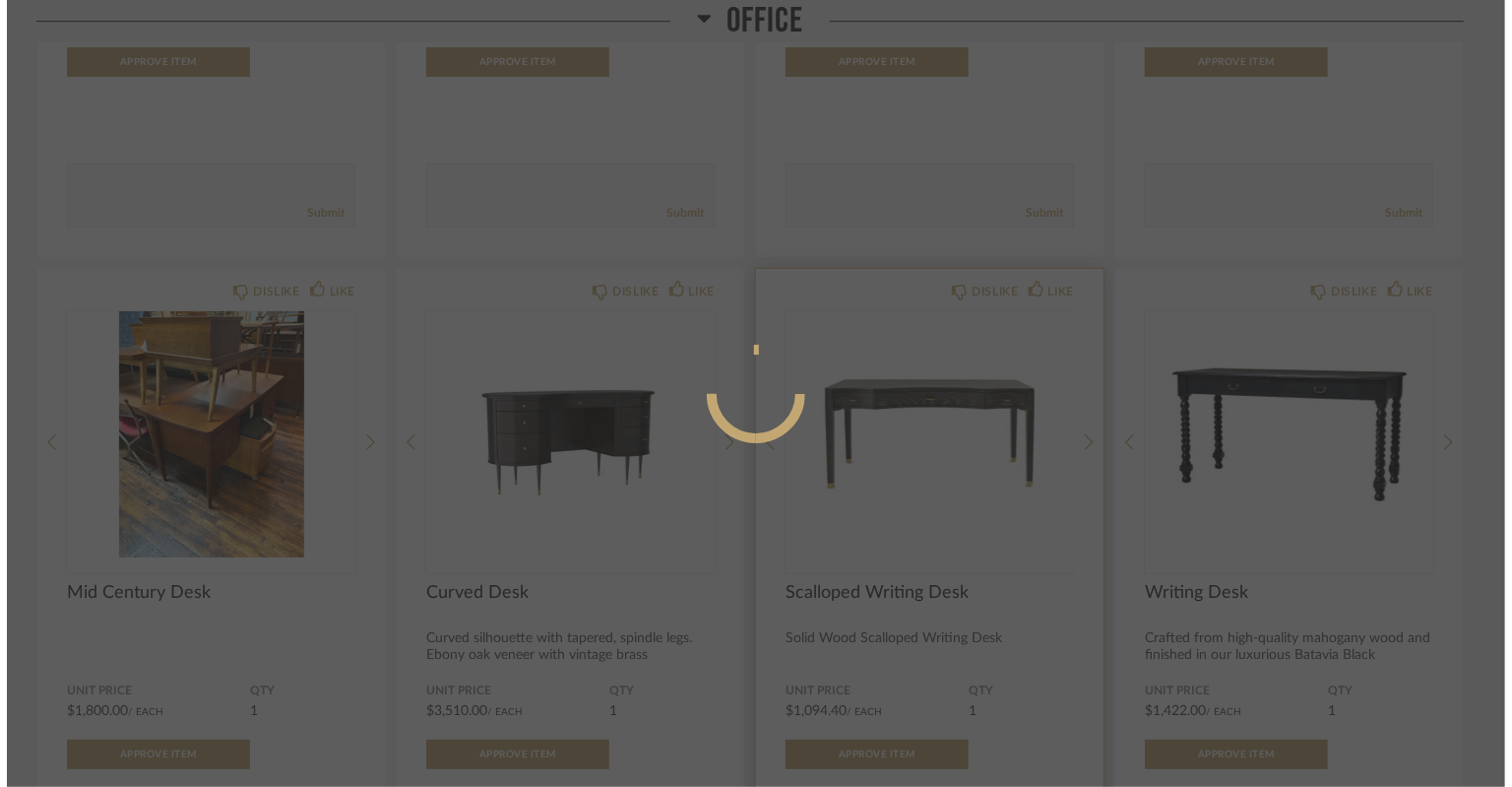 scroll, scrollTop: 0, scrollLeft: 0, axis: both 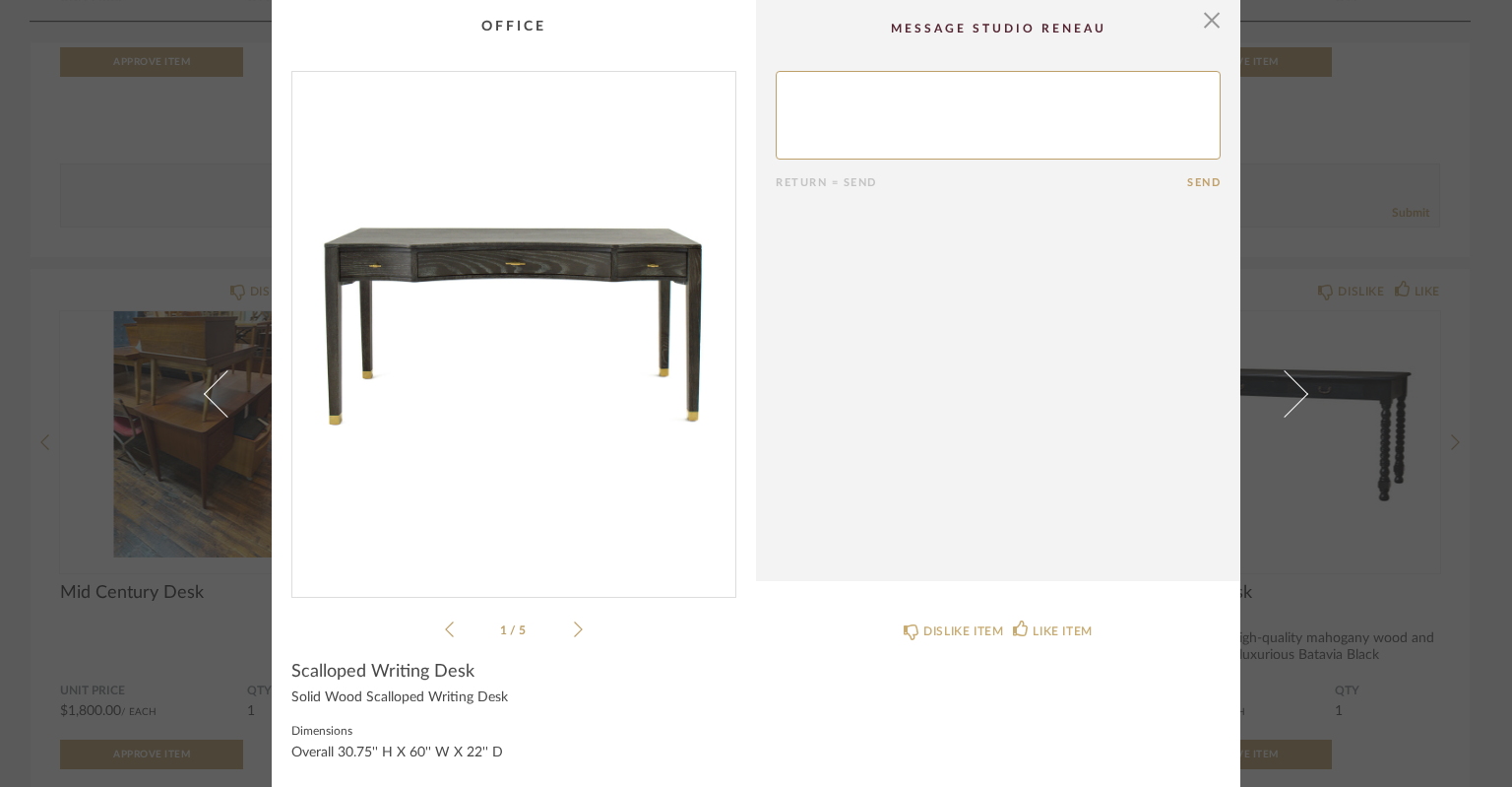 click 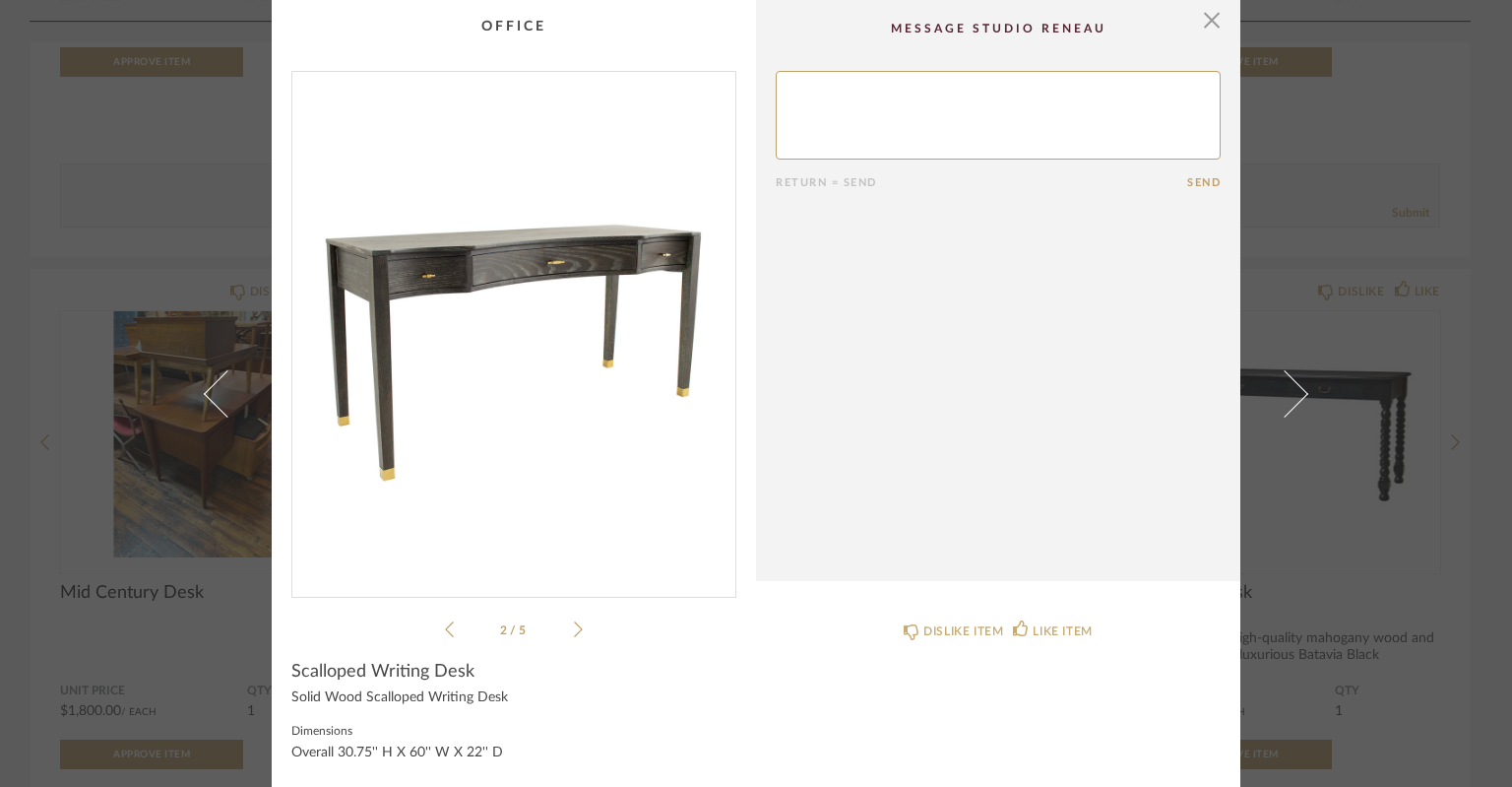 click 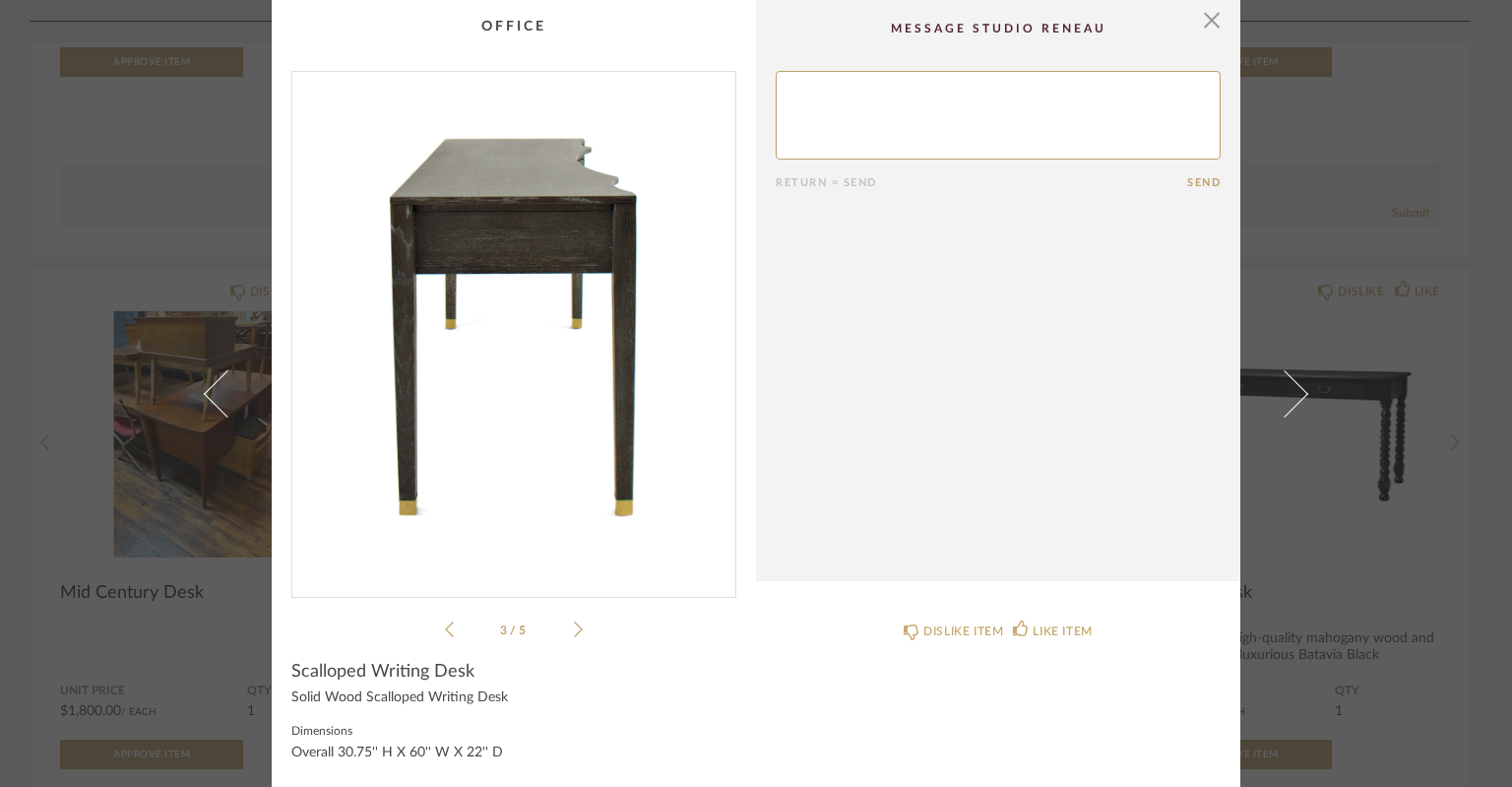 click 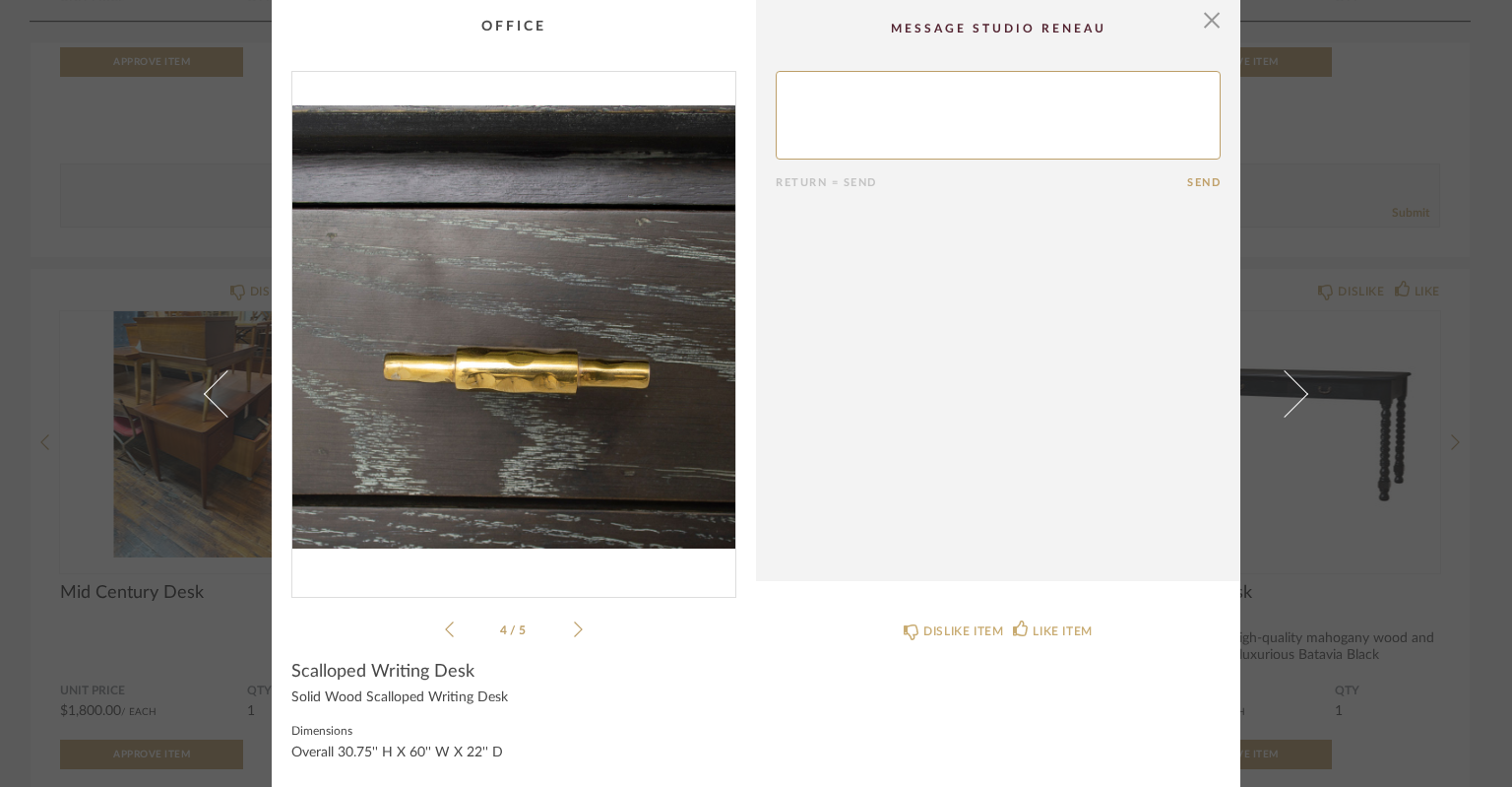 click 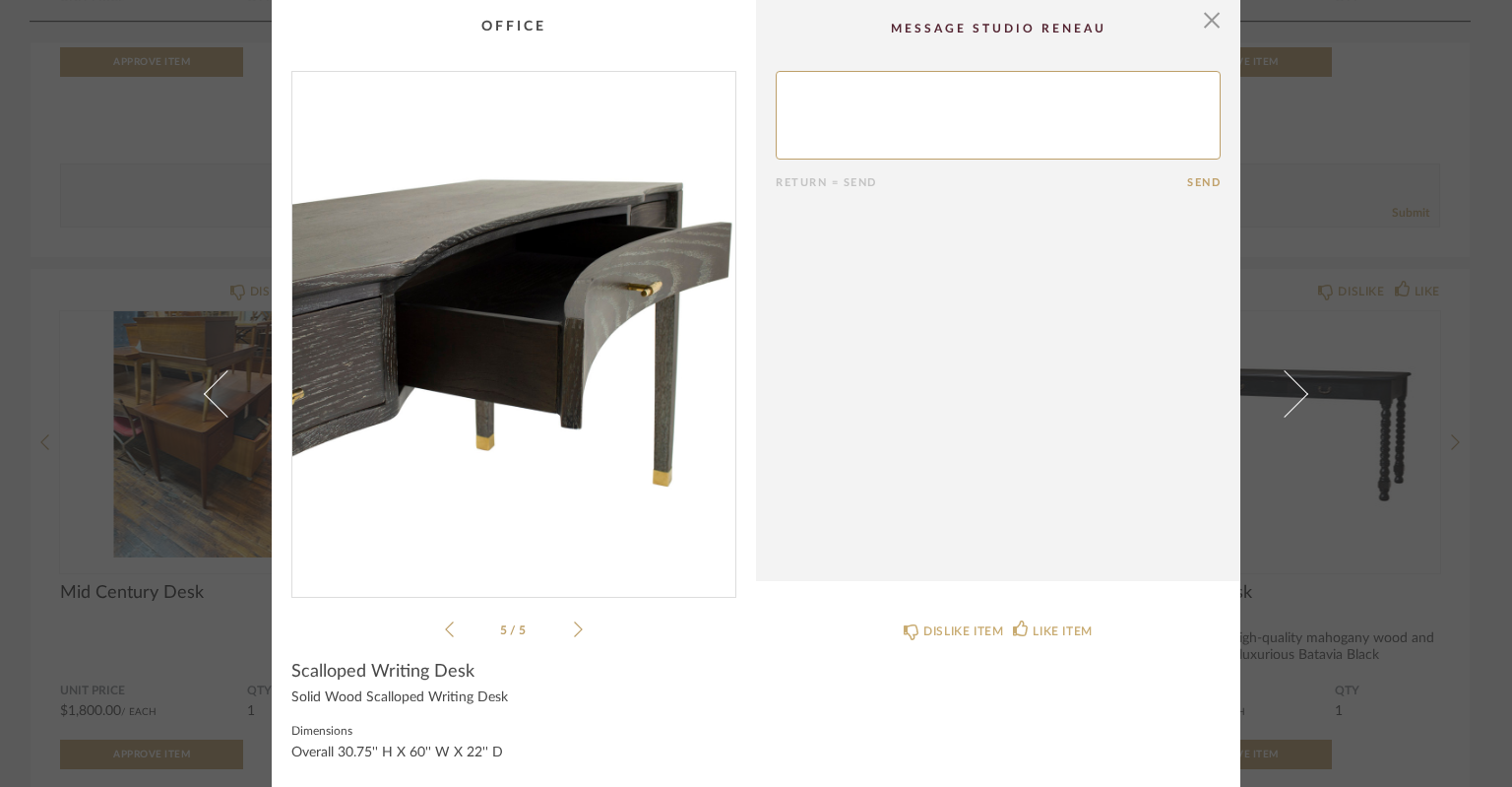click 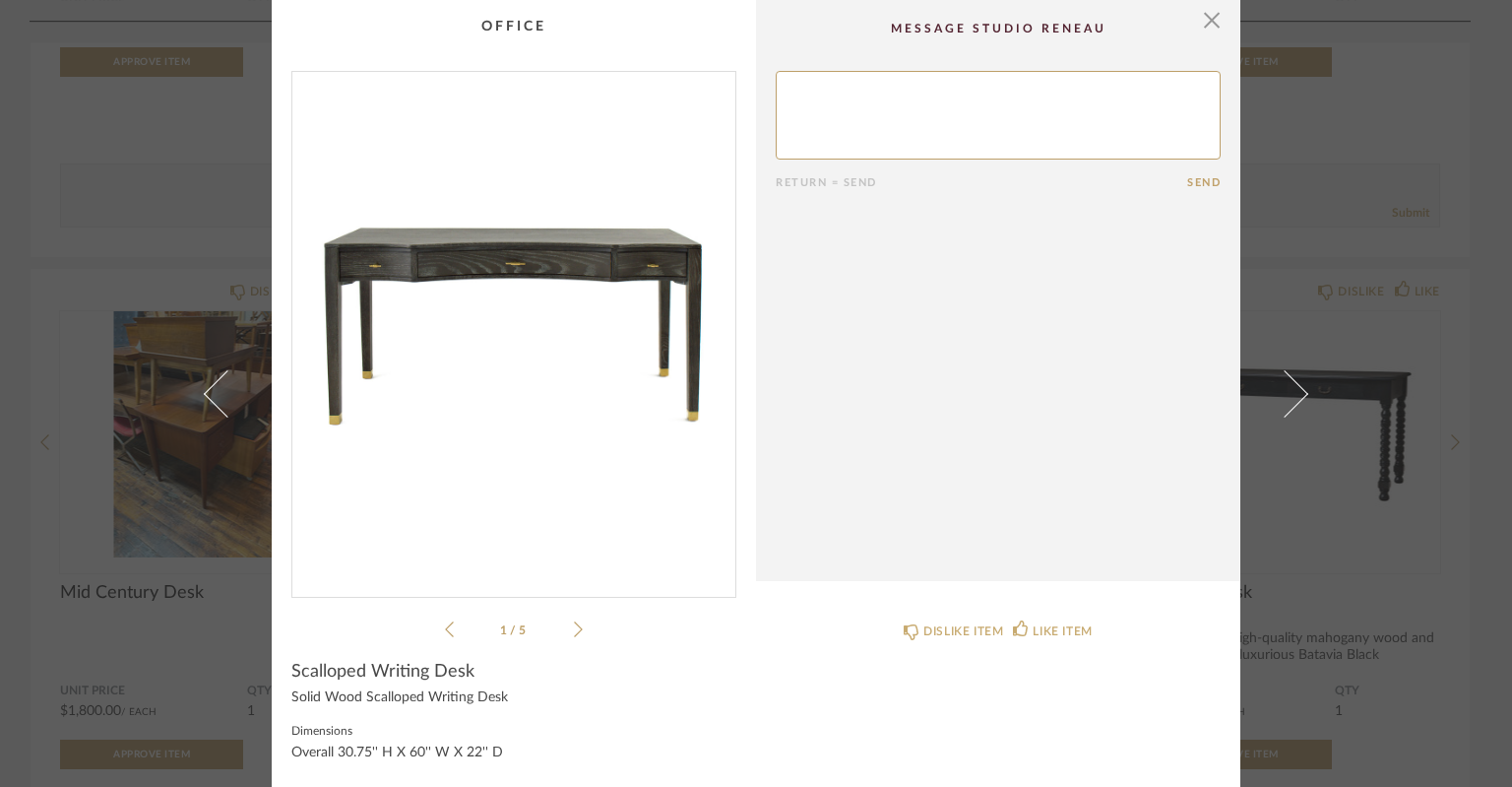 click 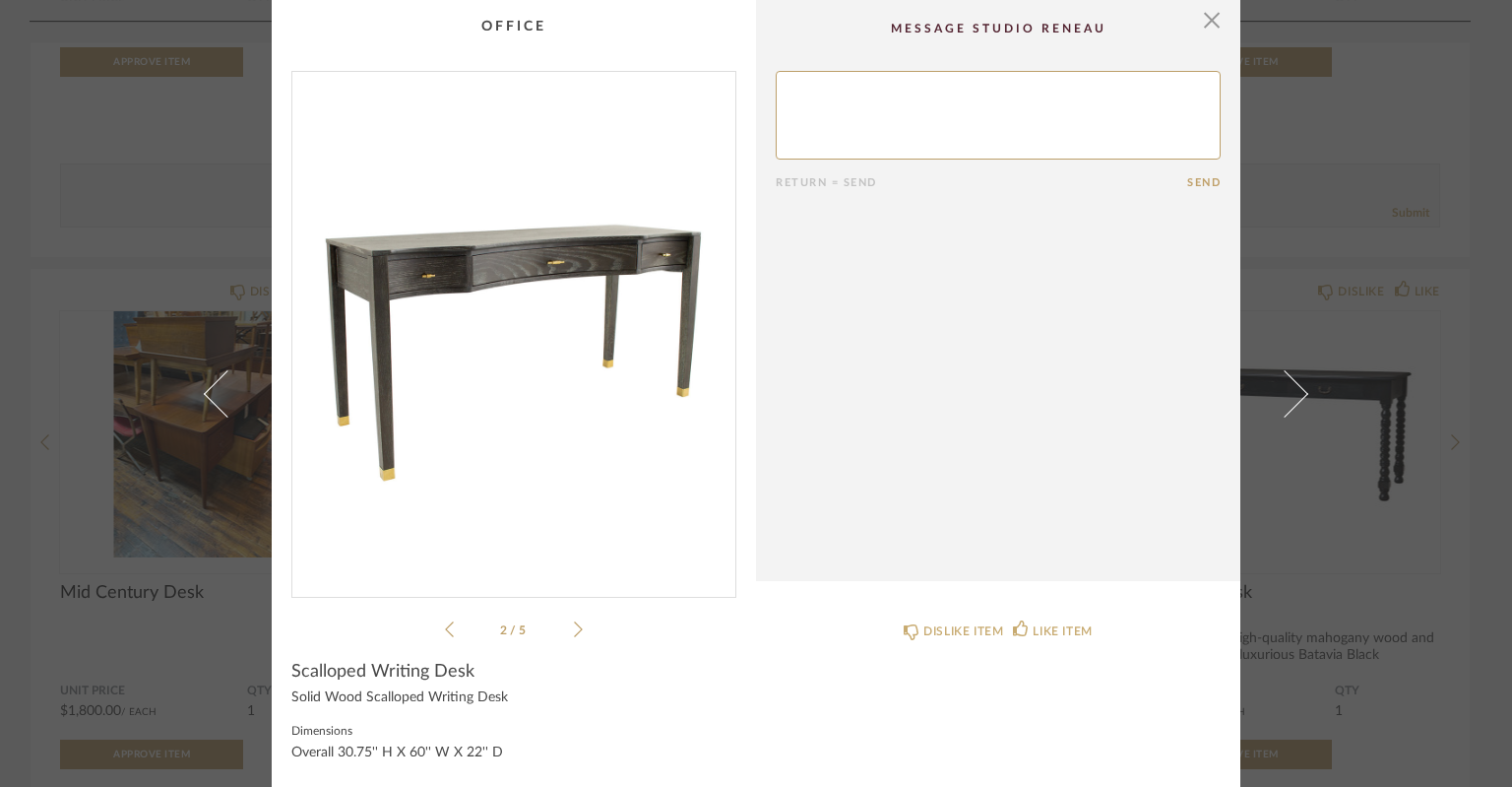 click 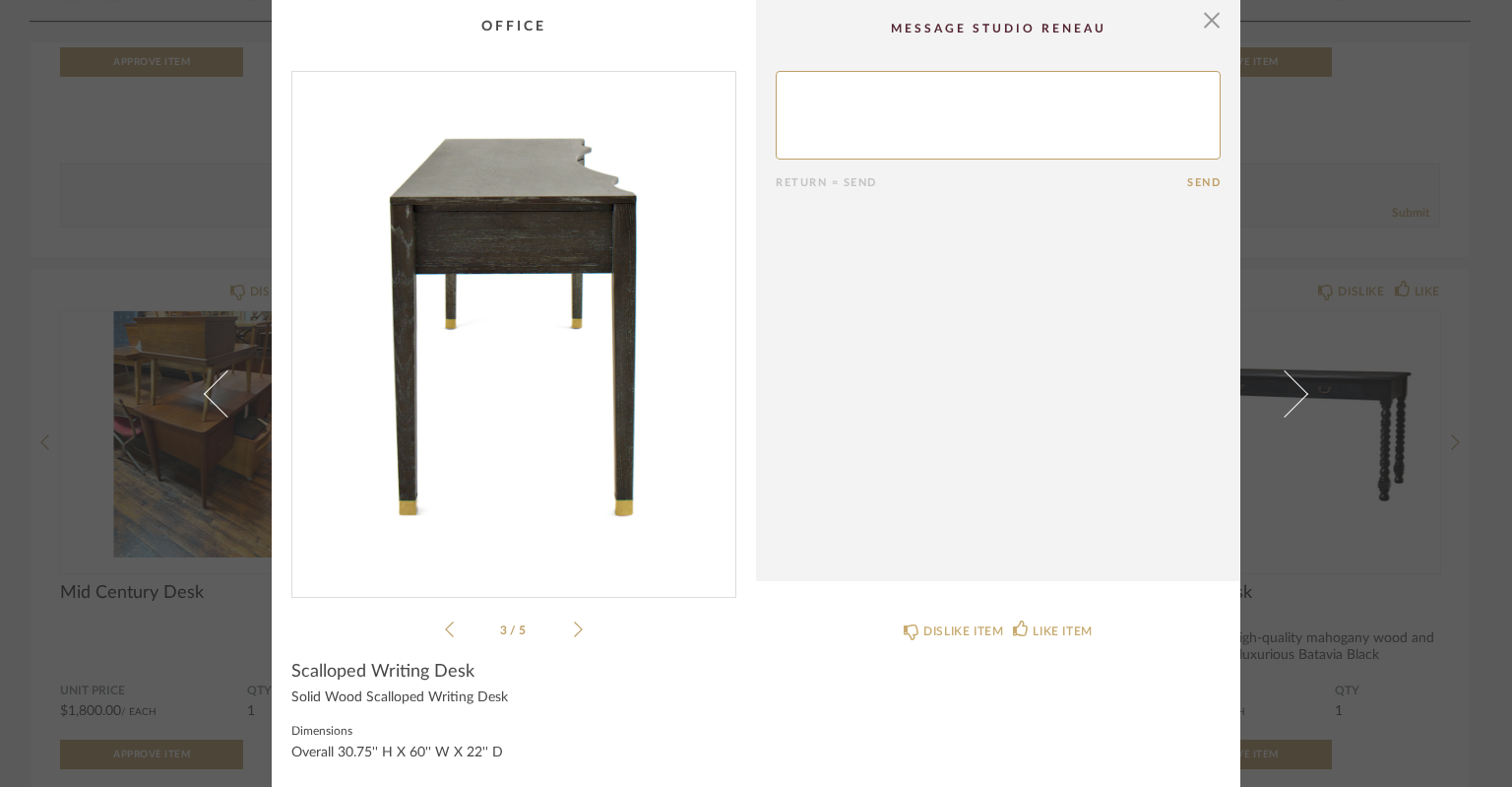 click 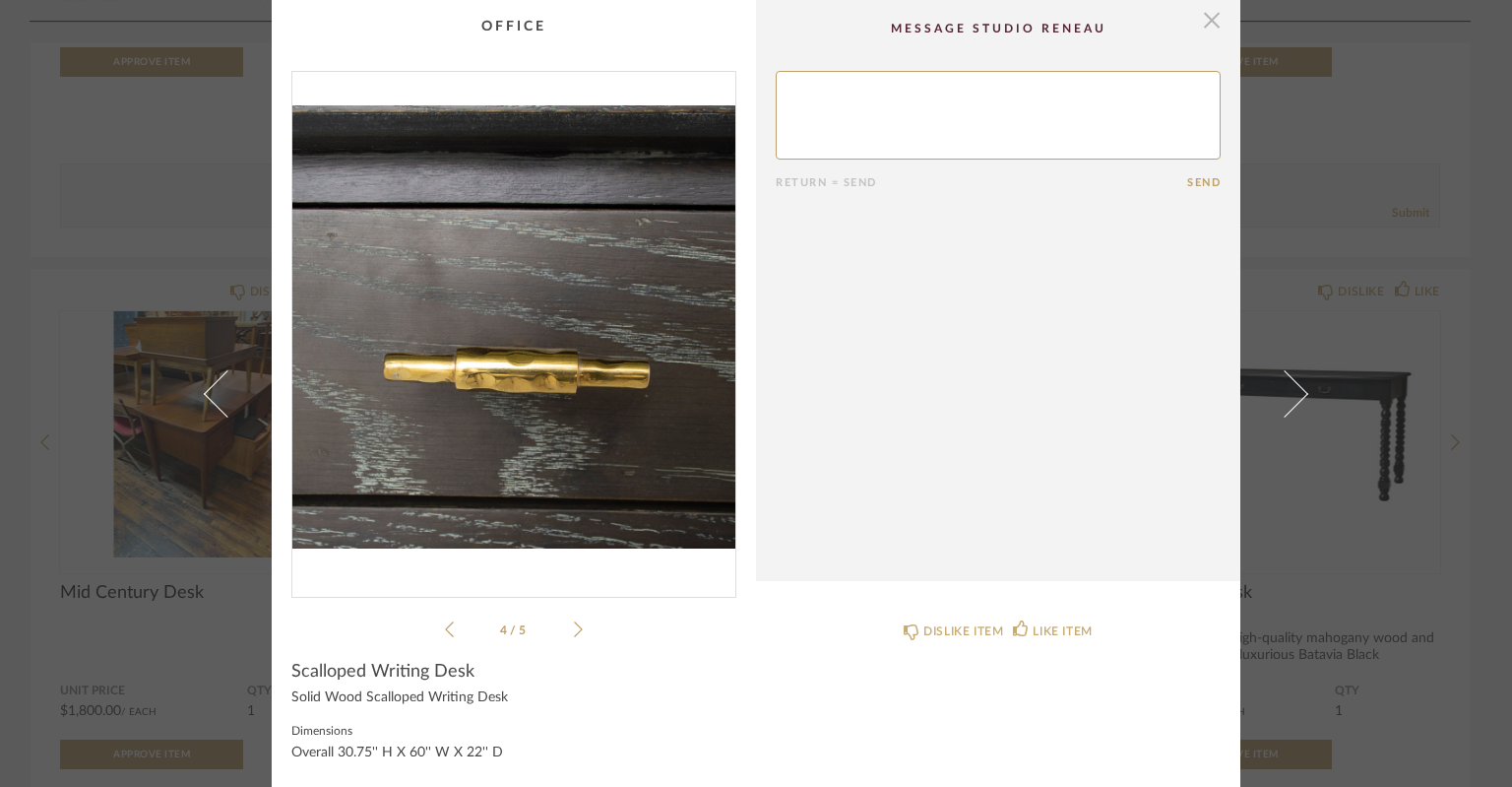 click at bounding box center [1212, 20] 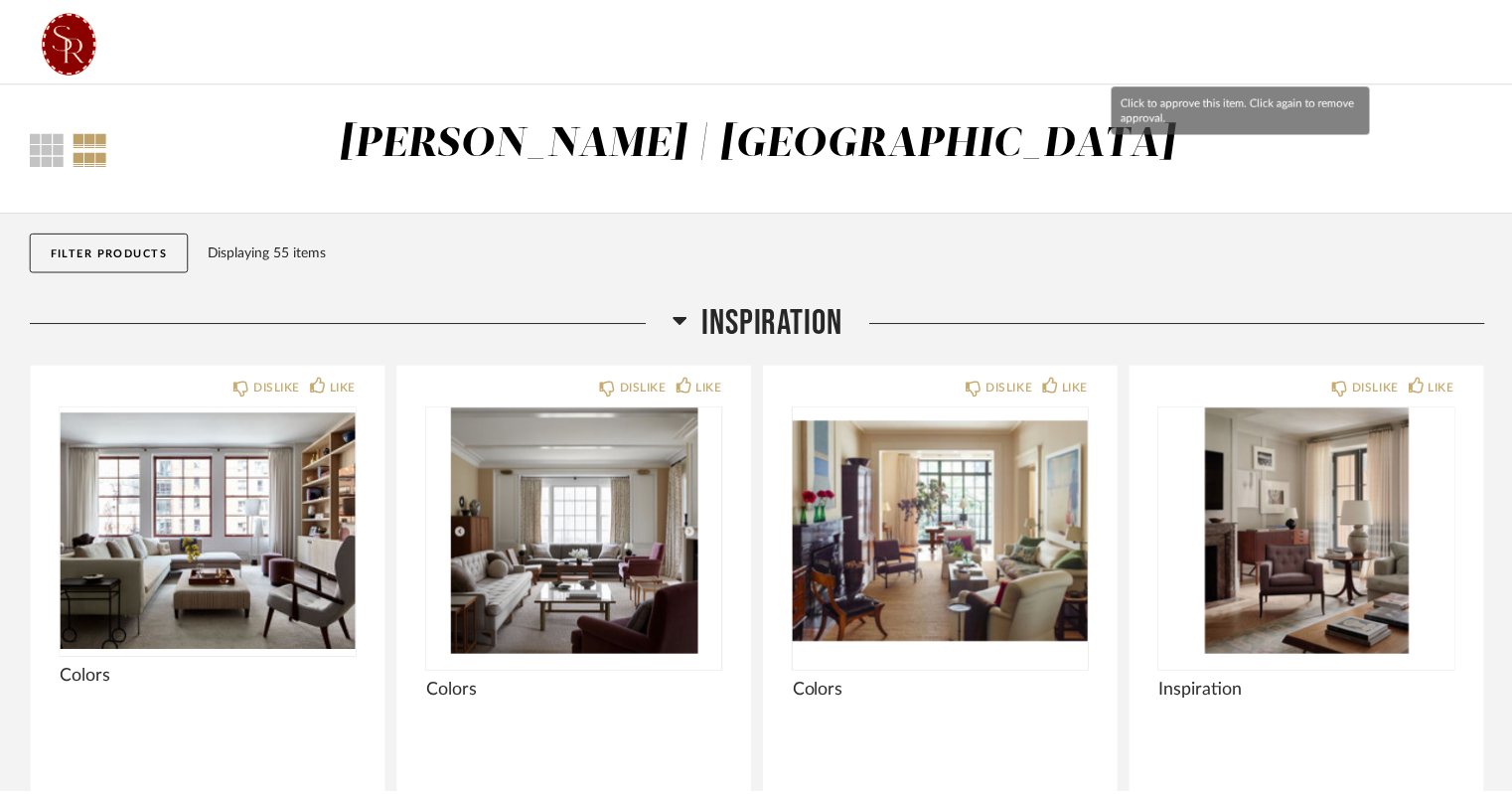 scroll, scrollTop: 7384, scrollLeft: 0, axis: vertical 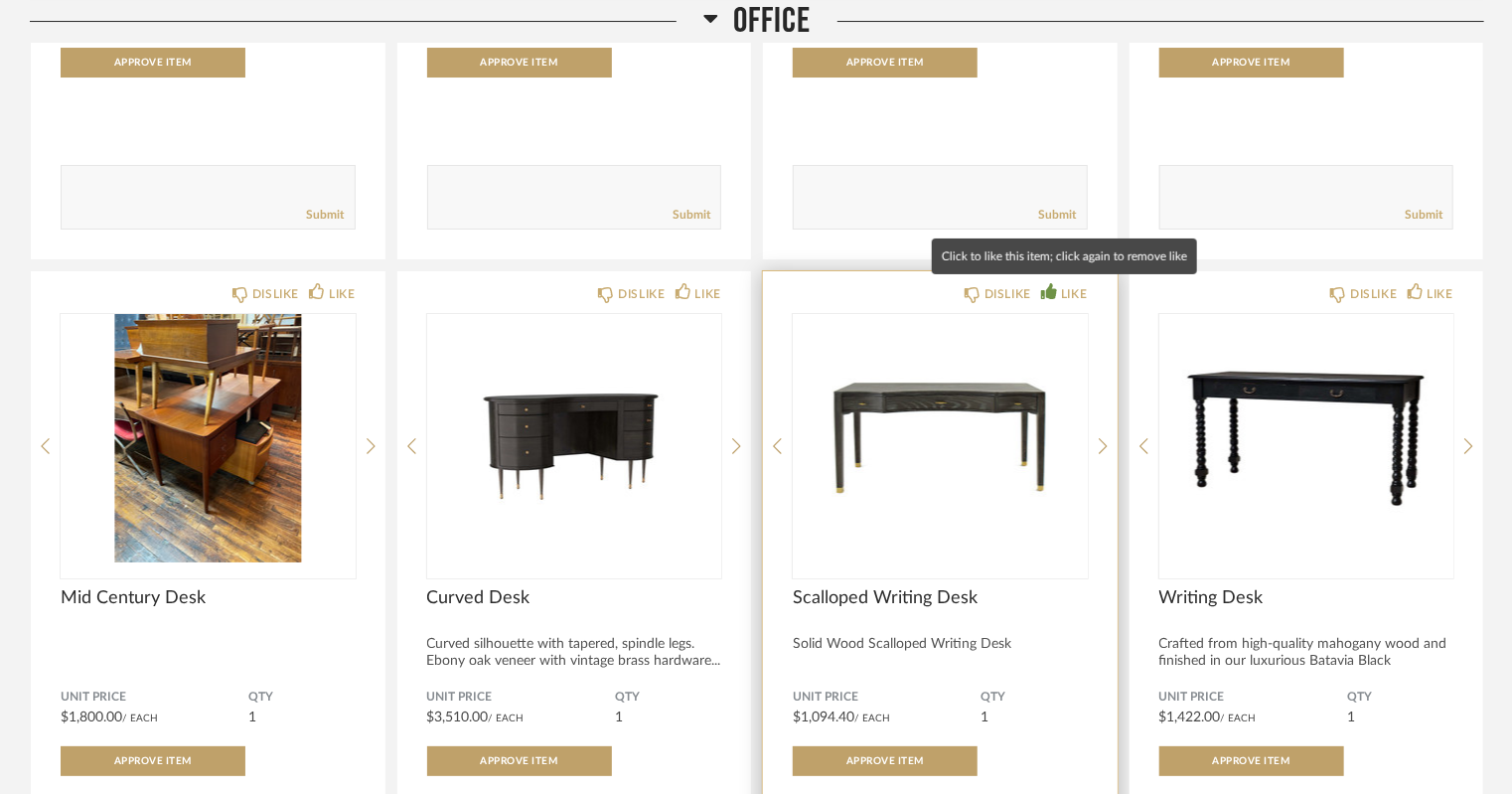 click on "LIKE" 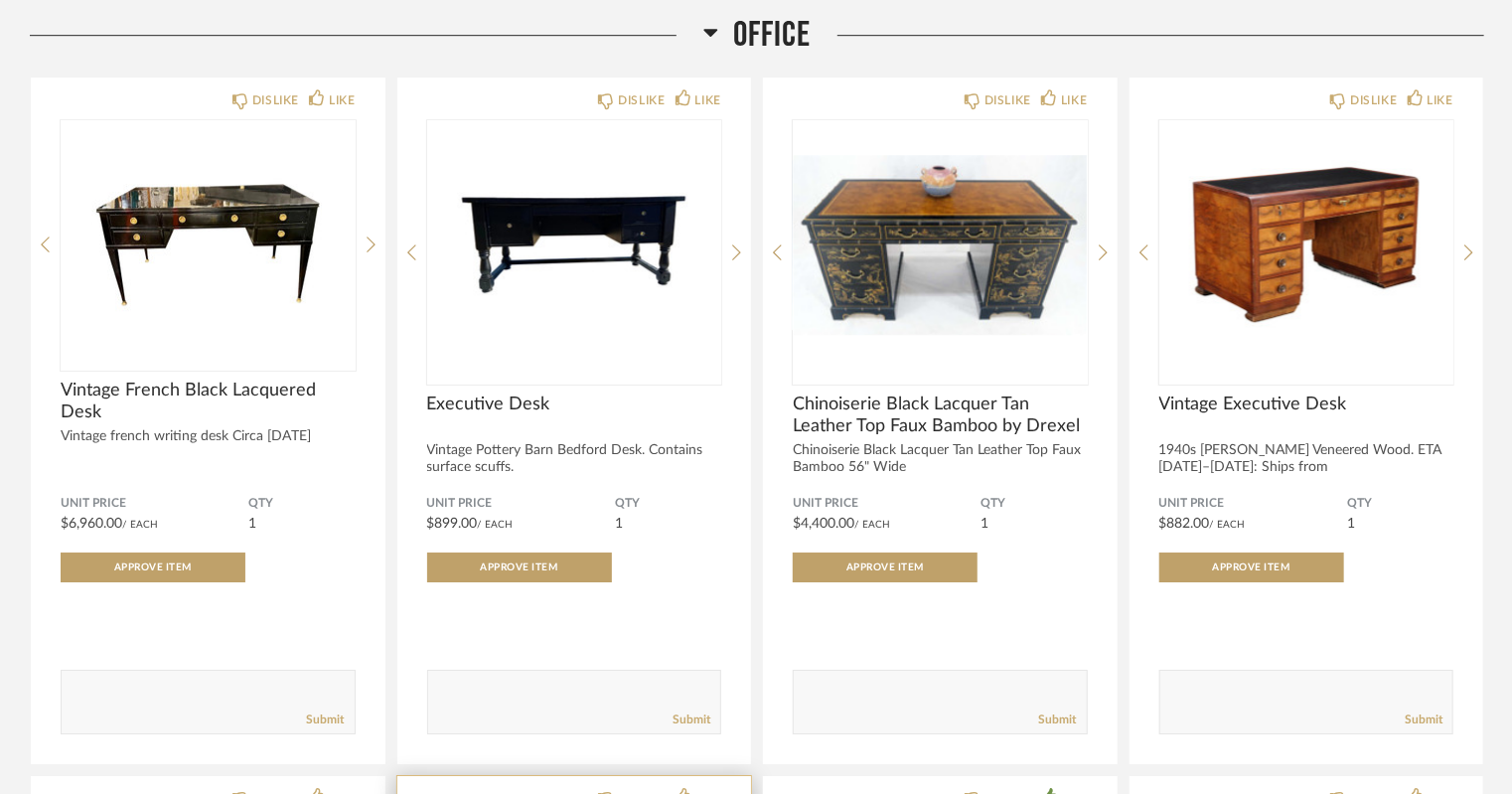 scroll, scrollTop: 6878, scrollLeft: 0, axis: vertical 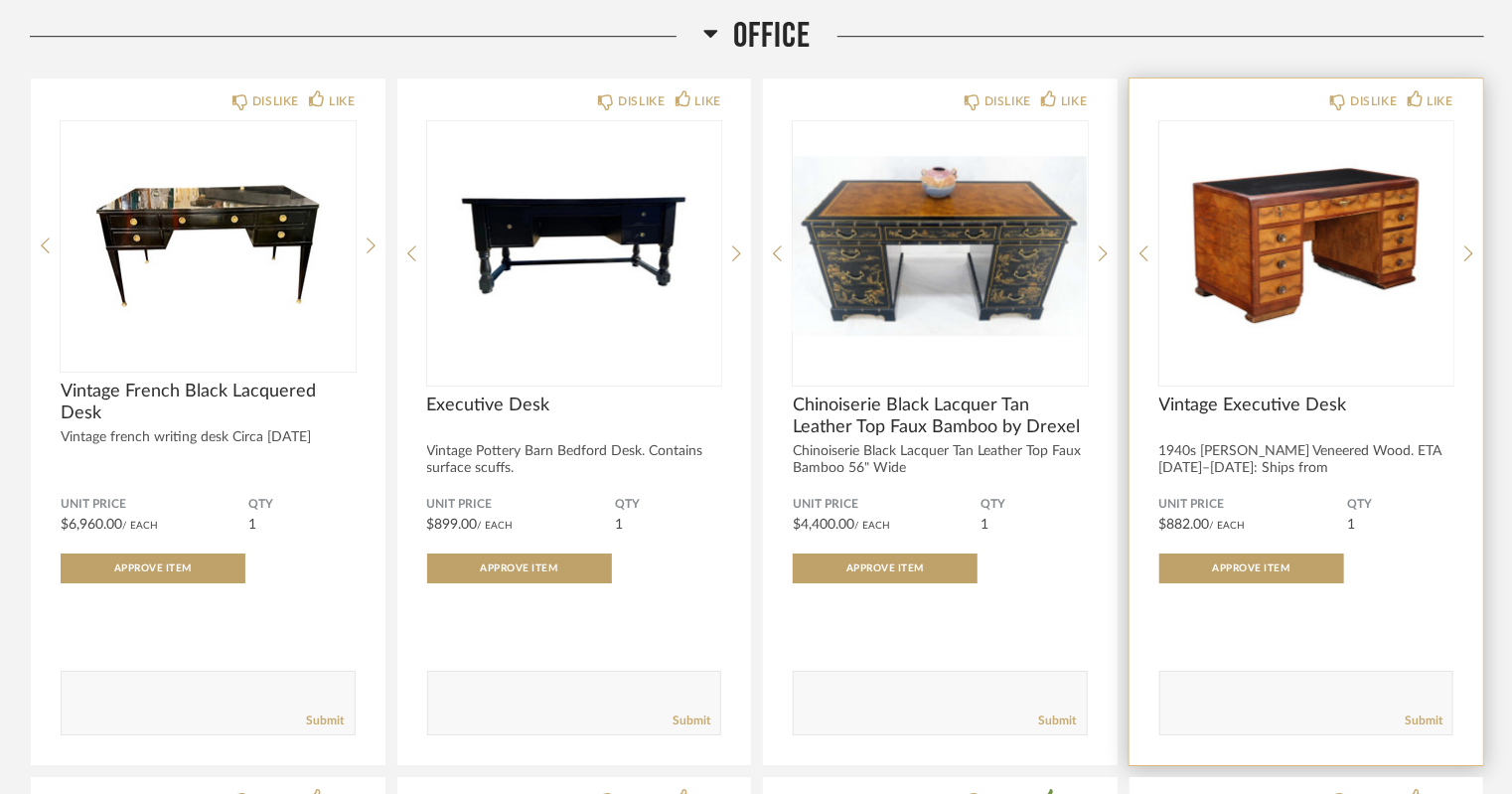 click at bounding box center [1306, 245] 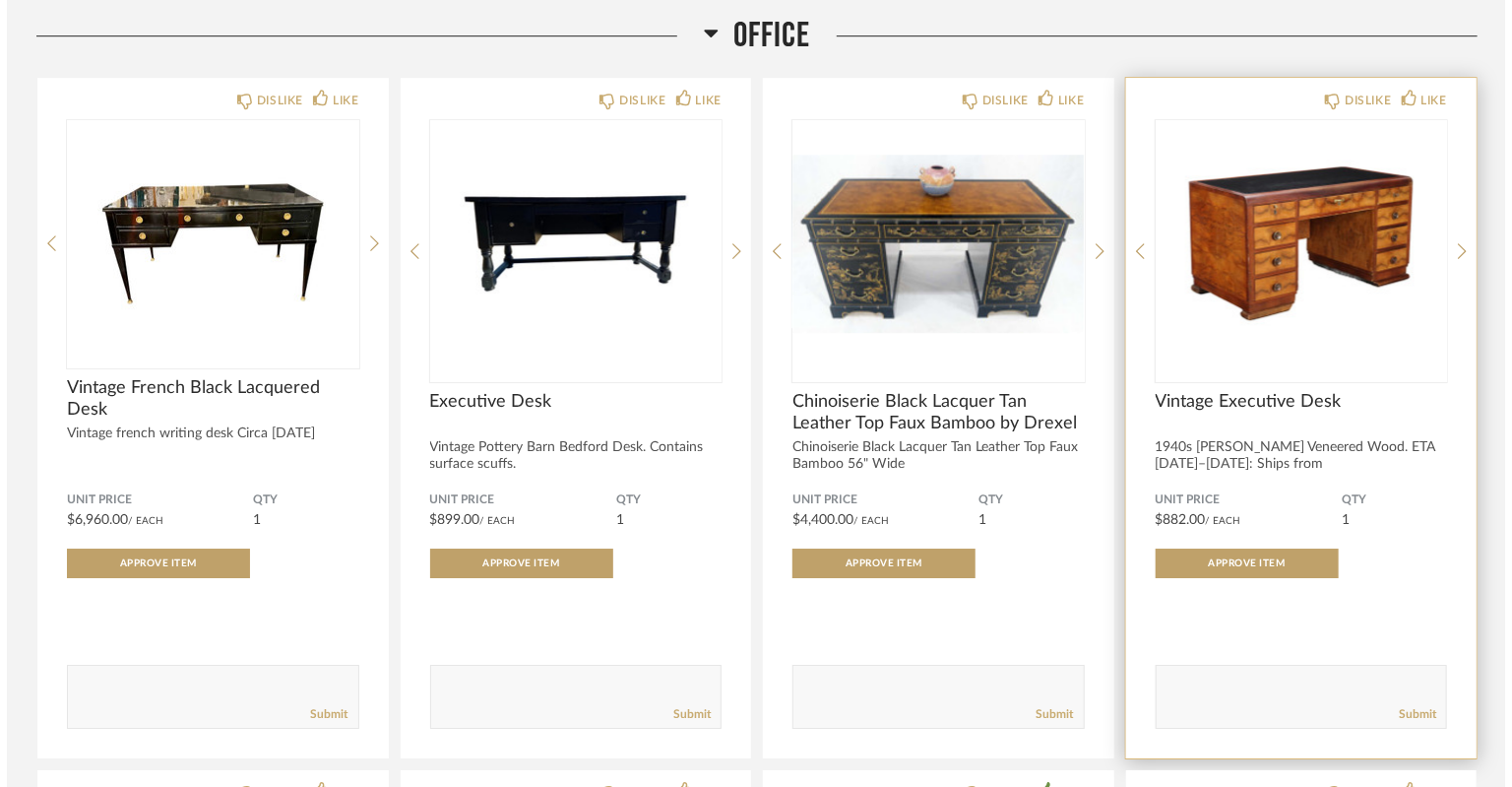 scroll, scrollTop: 0, scrollLeft: 0, axis: both 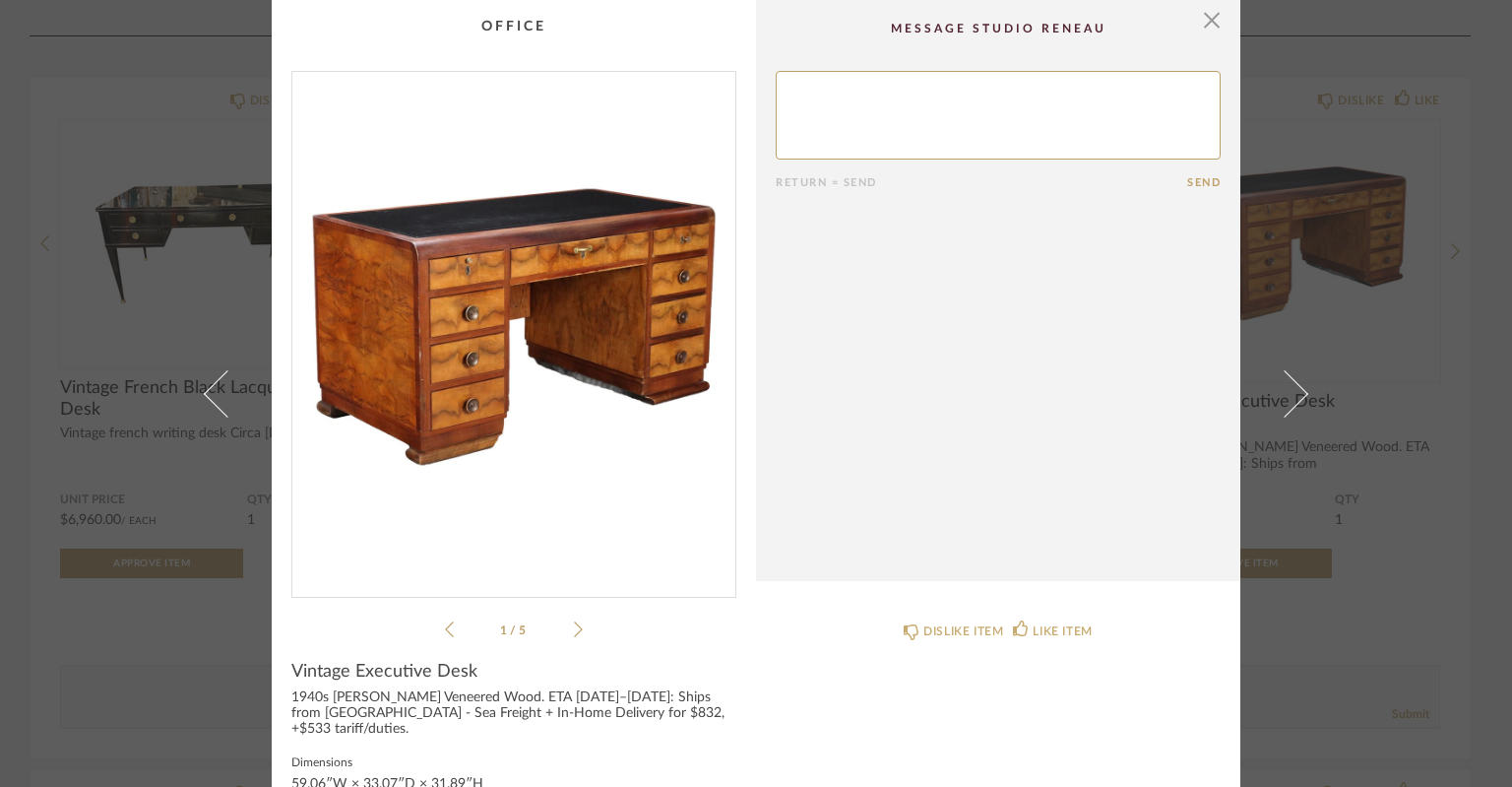 click 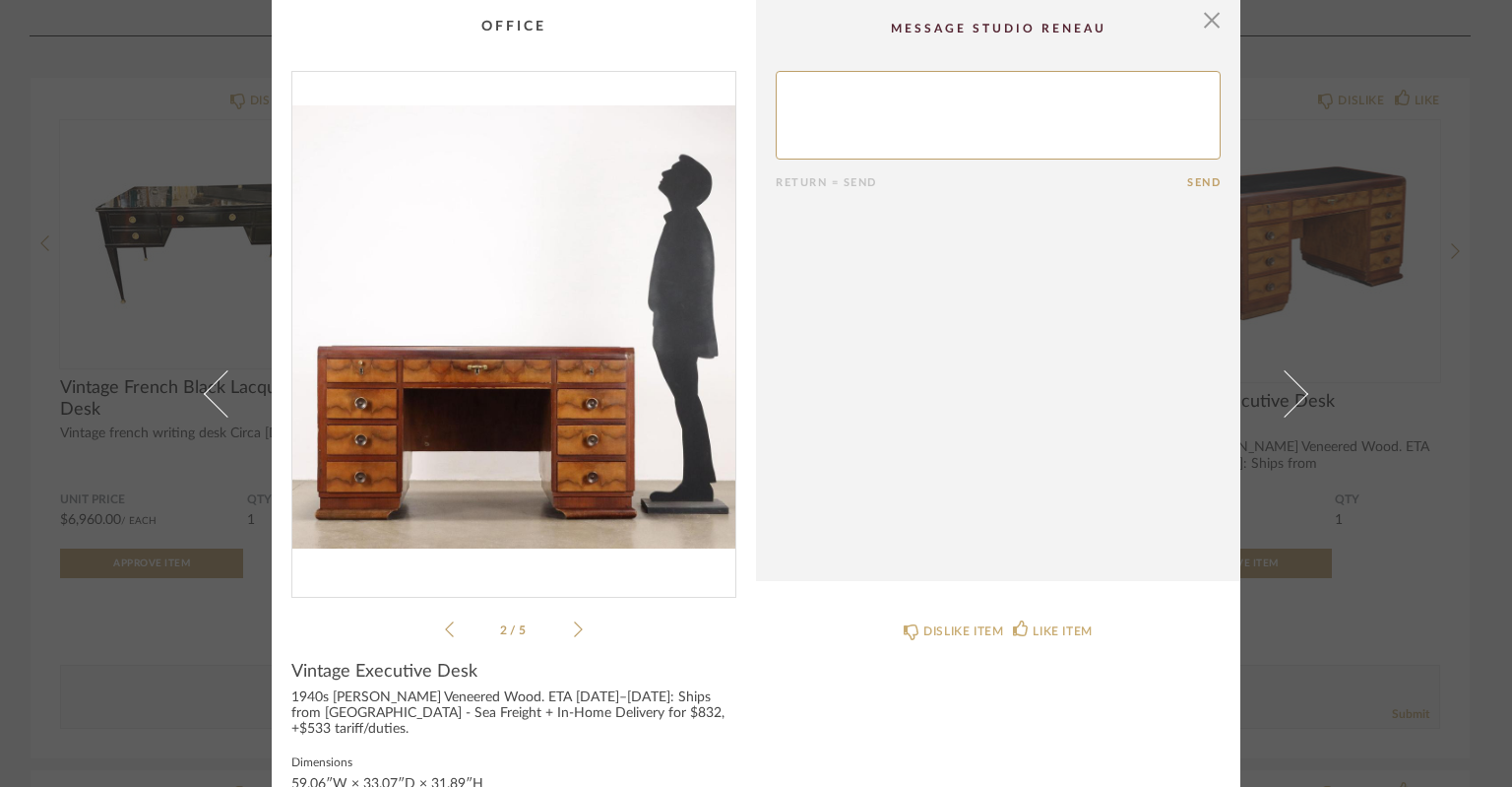 click 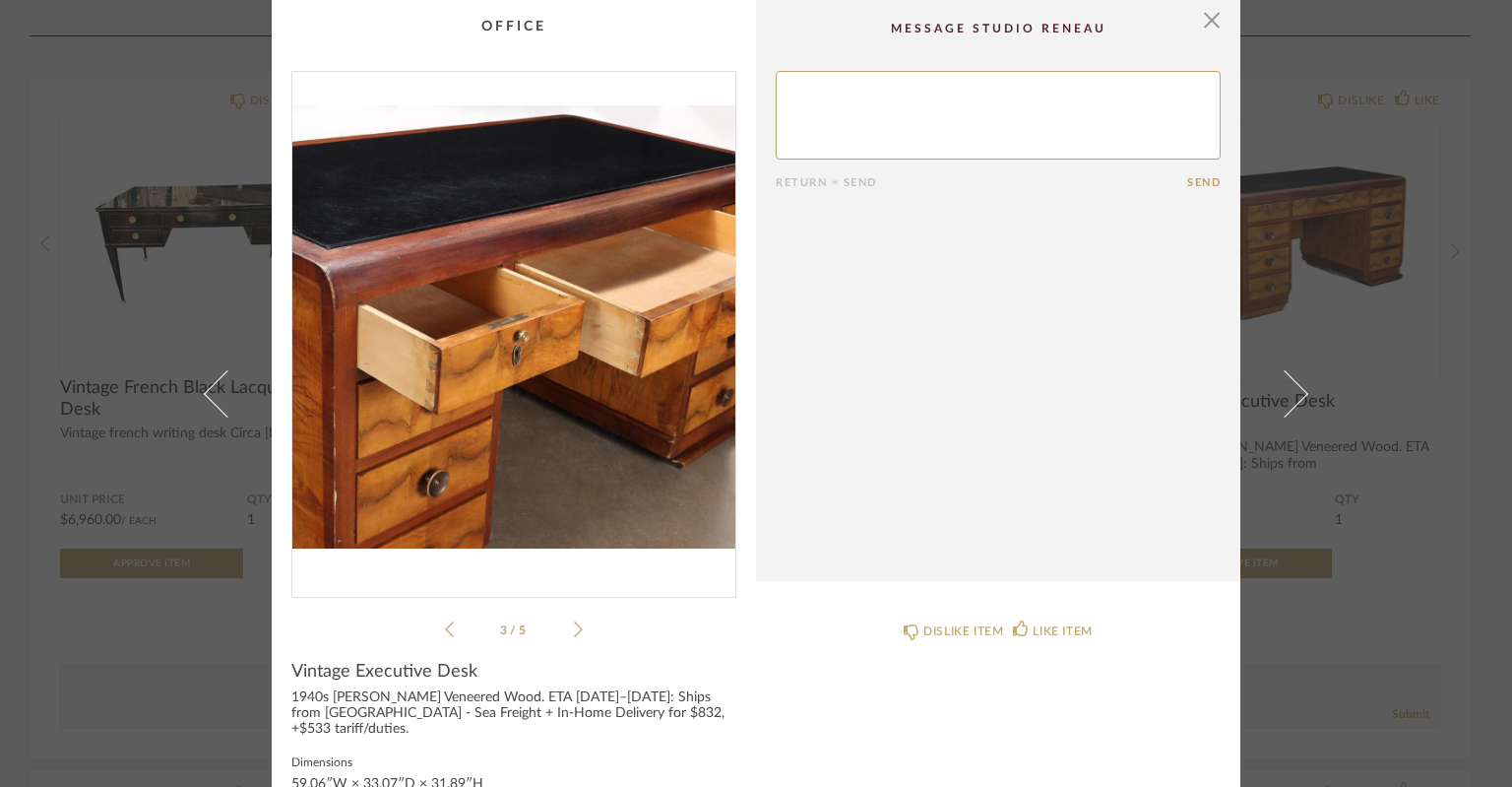click 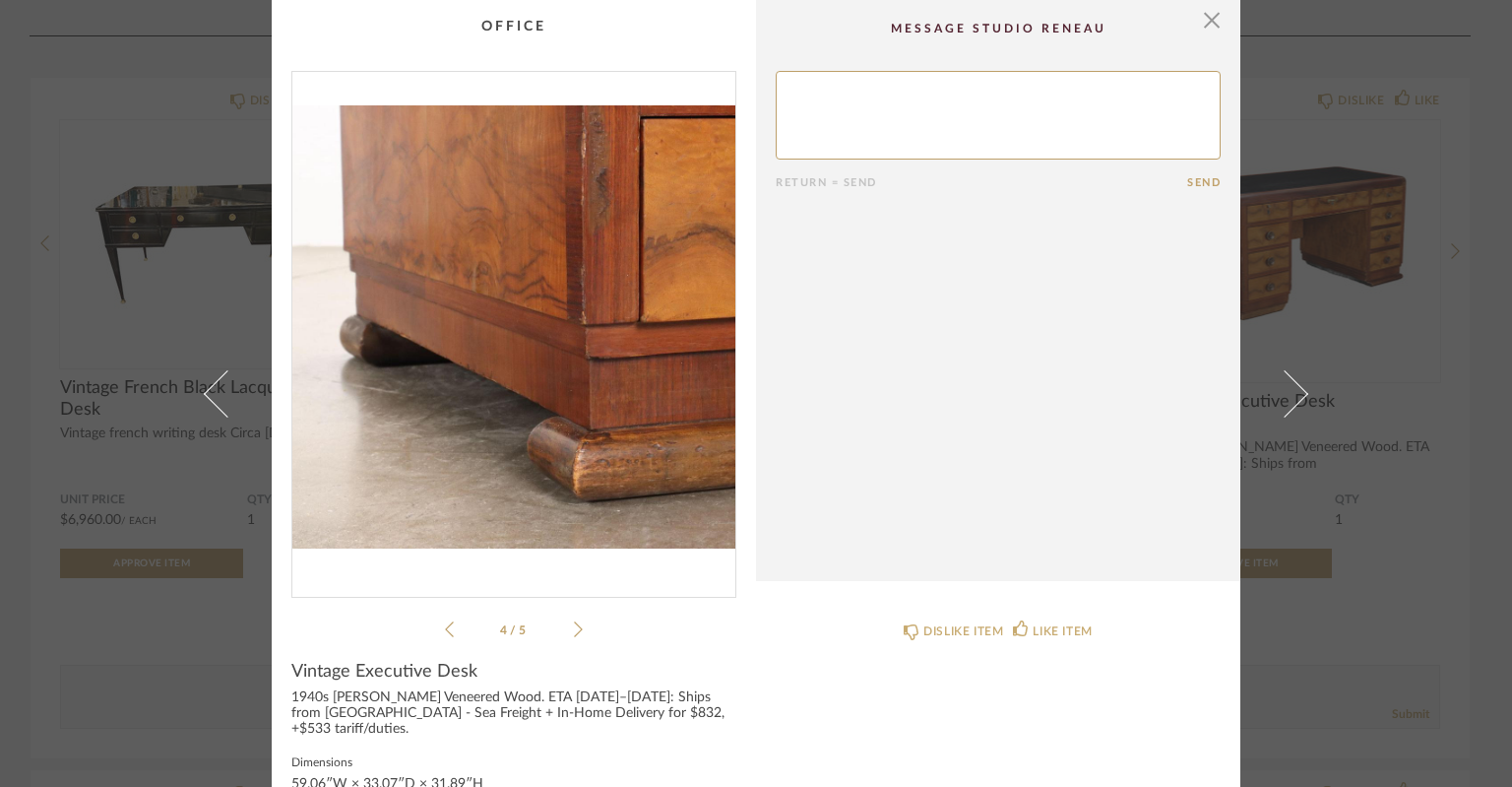 click 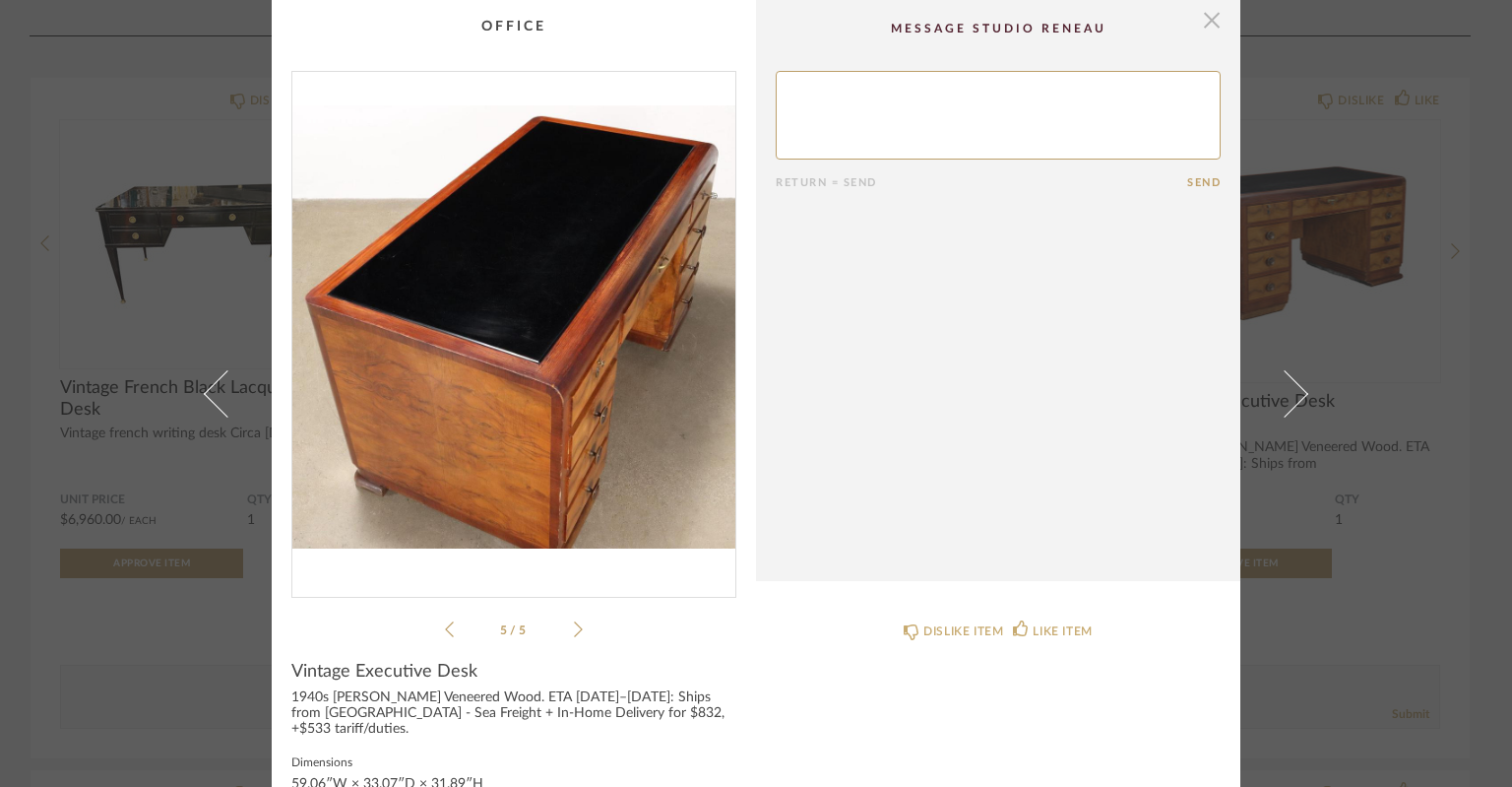 click at bounding box center [1212, 20] 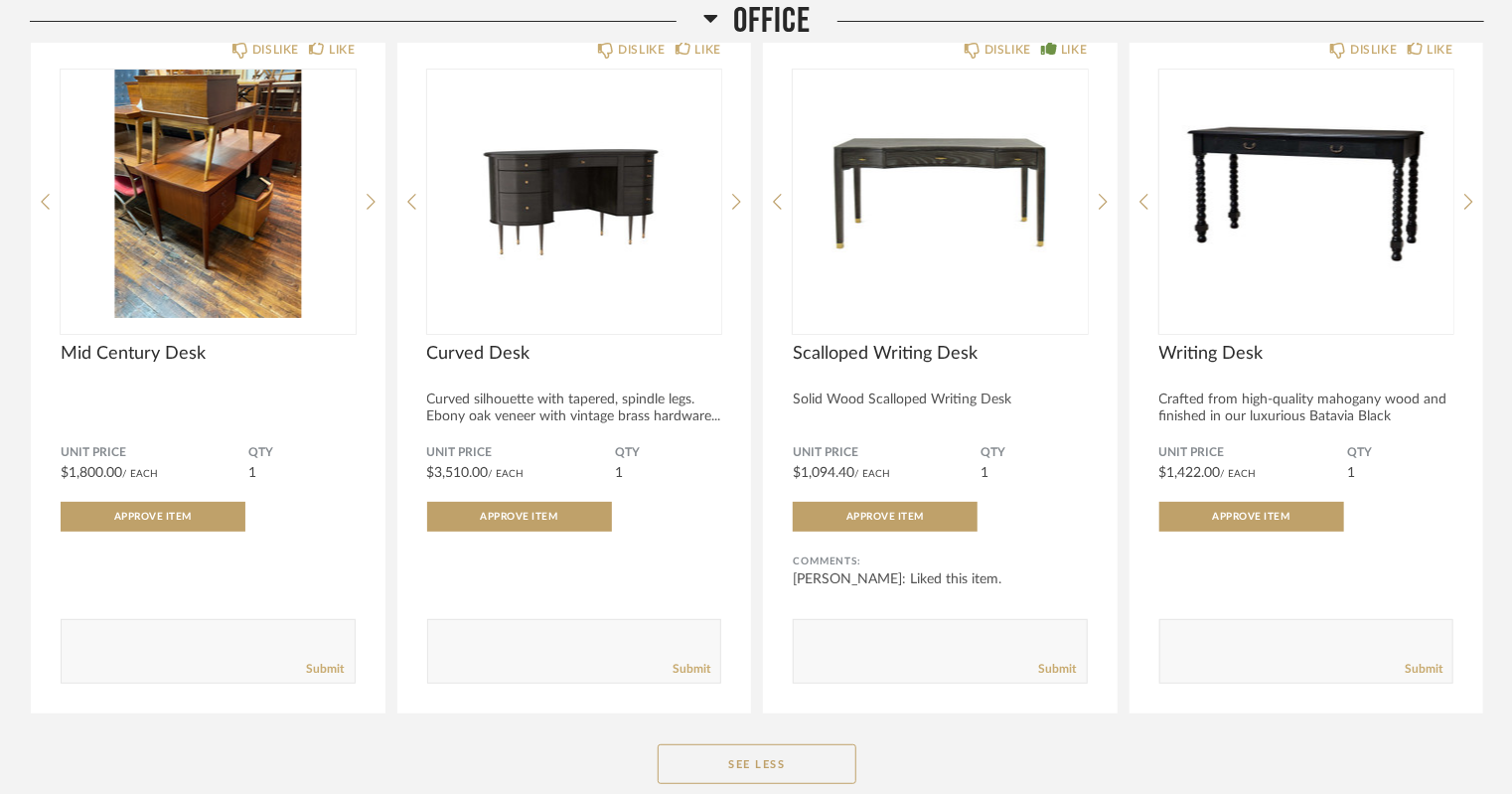 scroll, scrollTop: 7628, scrollLeft: 0, axis: vertical 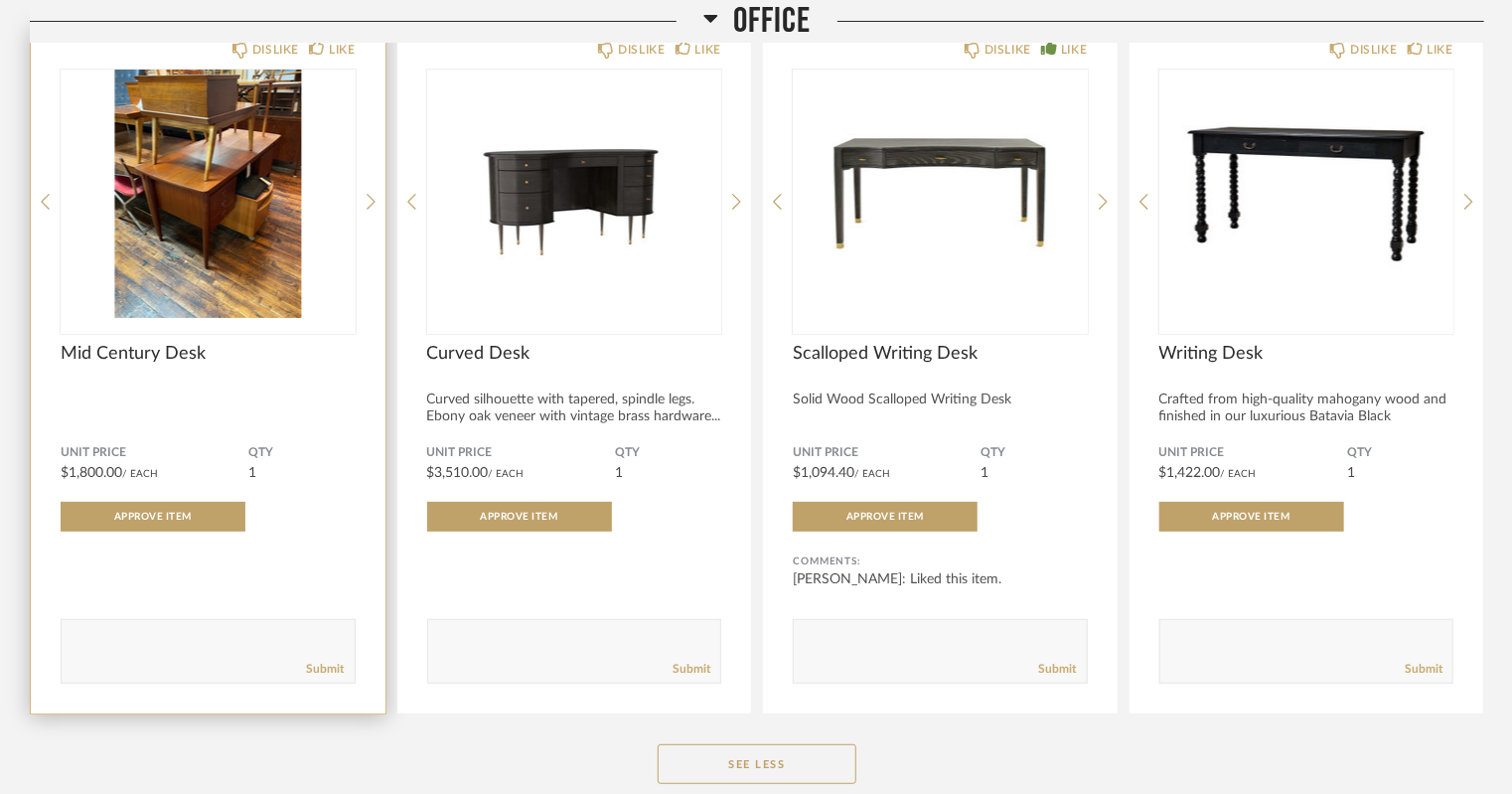click at bounding box center (208, 194) 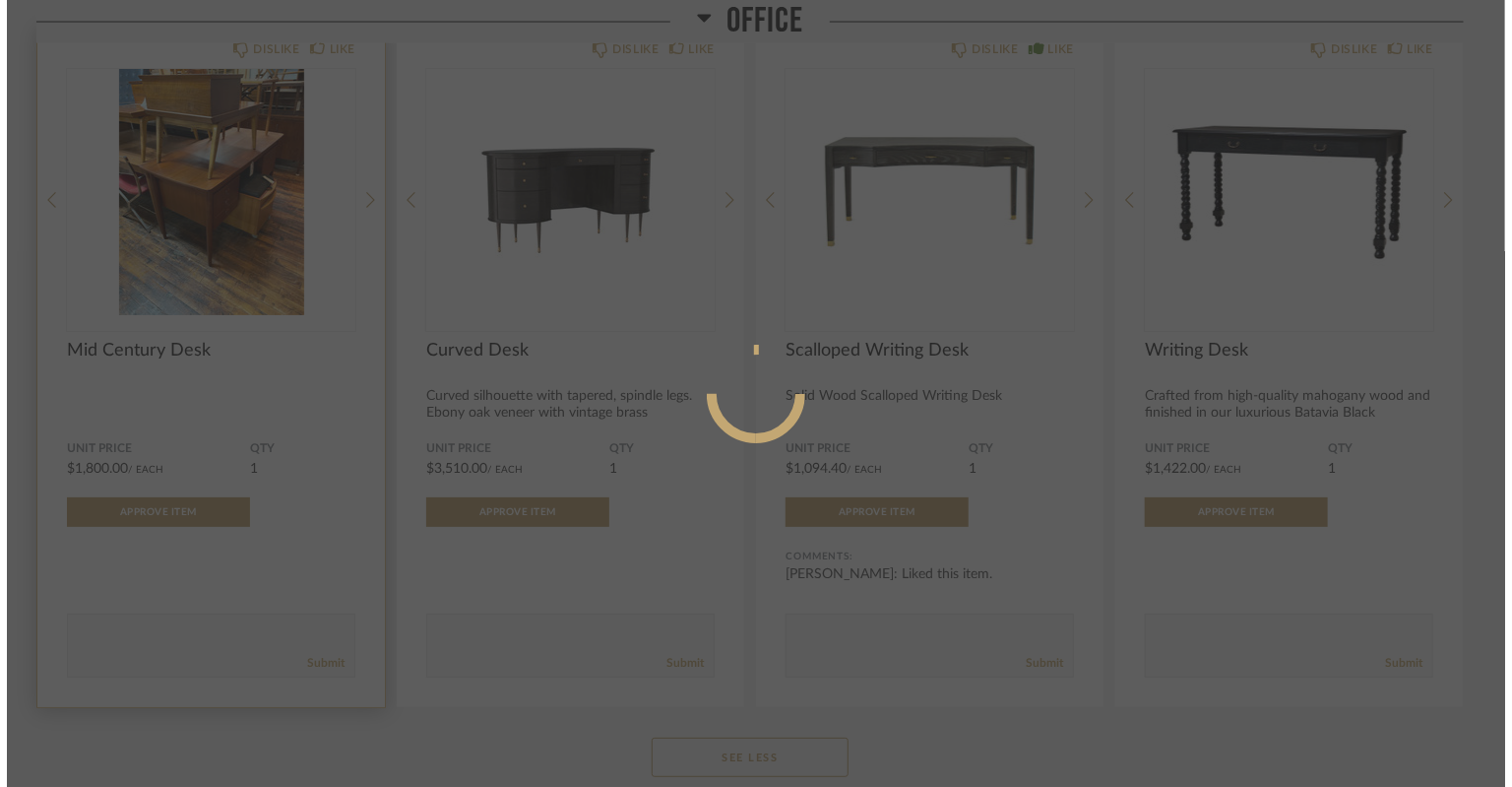 scroll, scrollTop: 0, scrollLeft: 0, axis: both 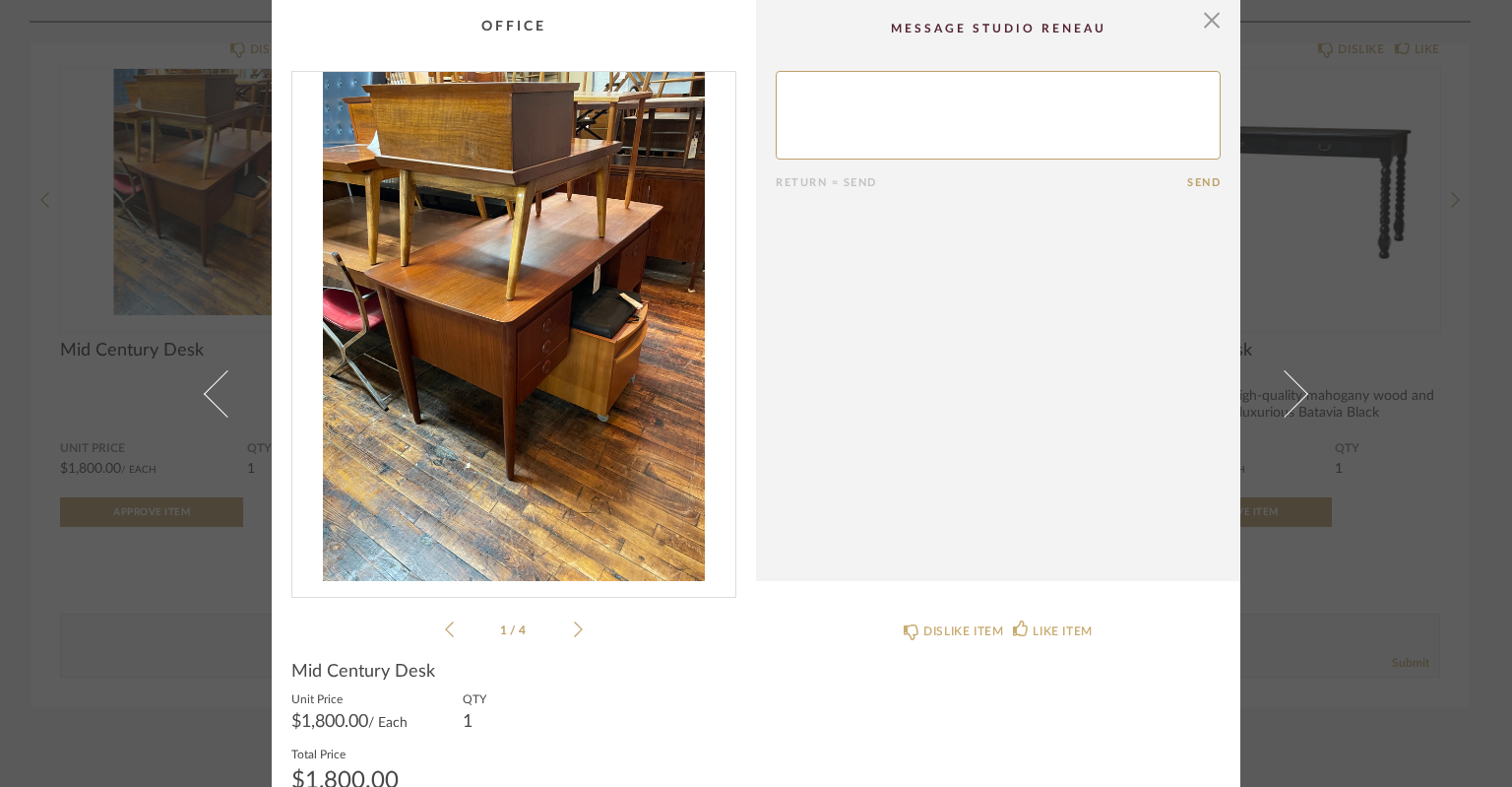 click 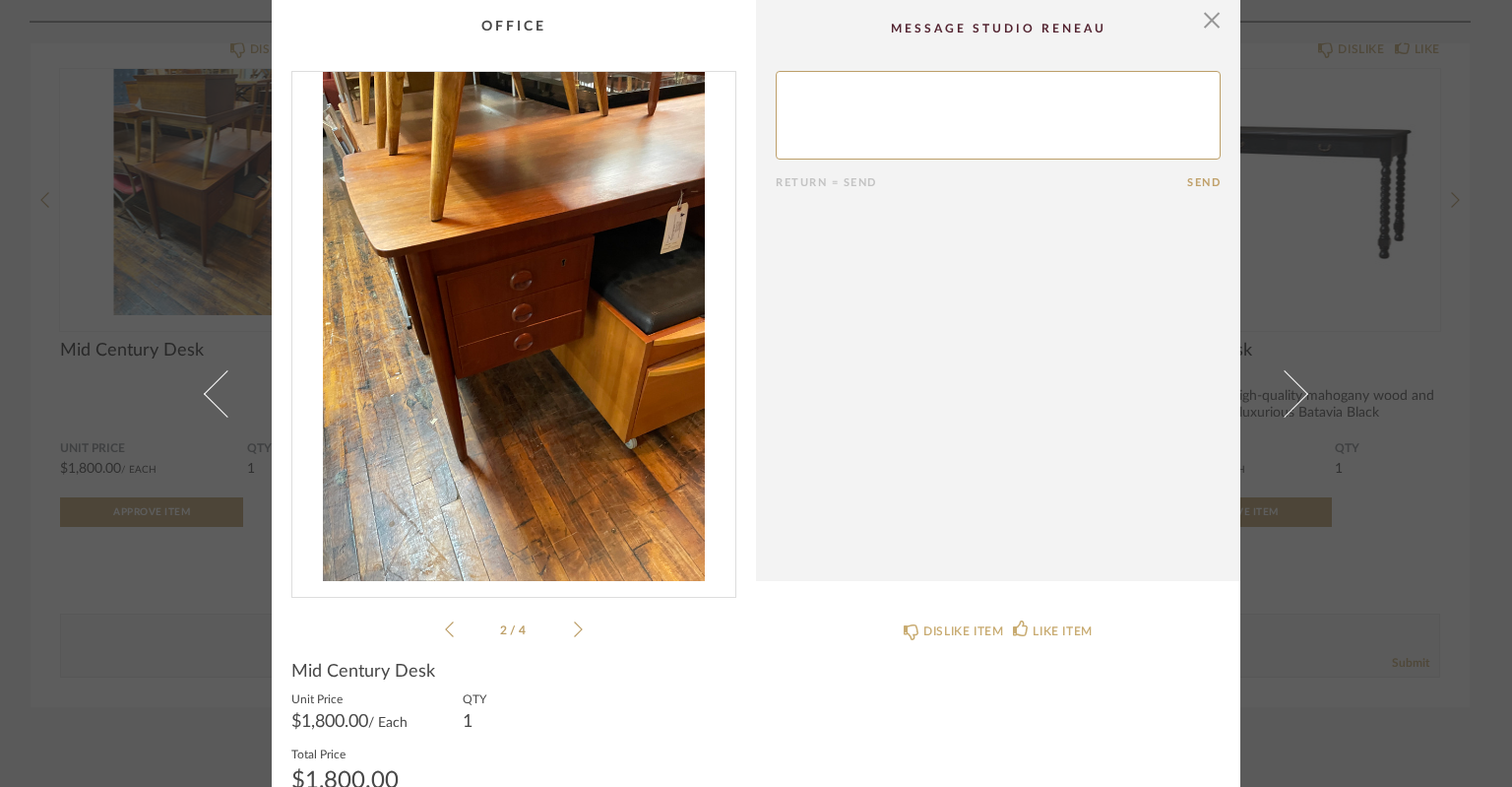 click 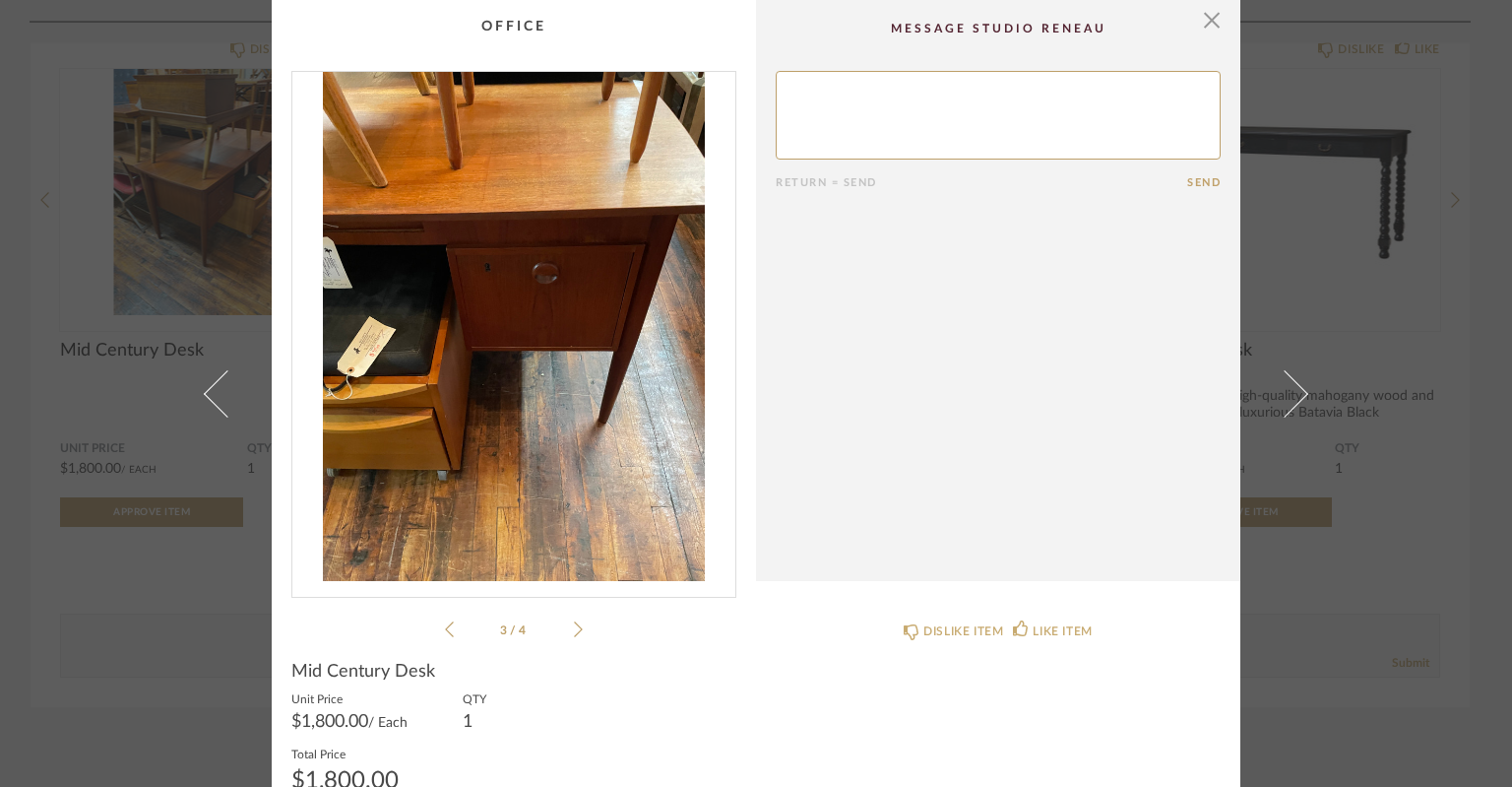 click 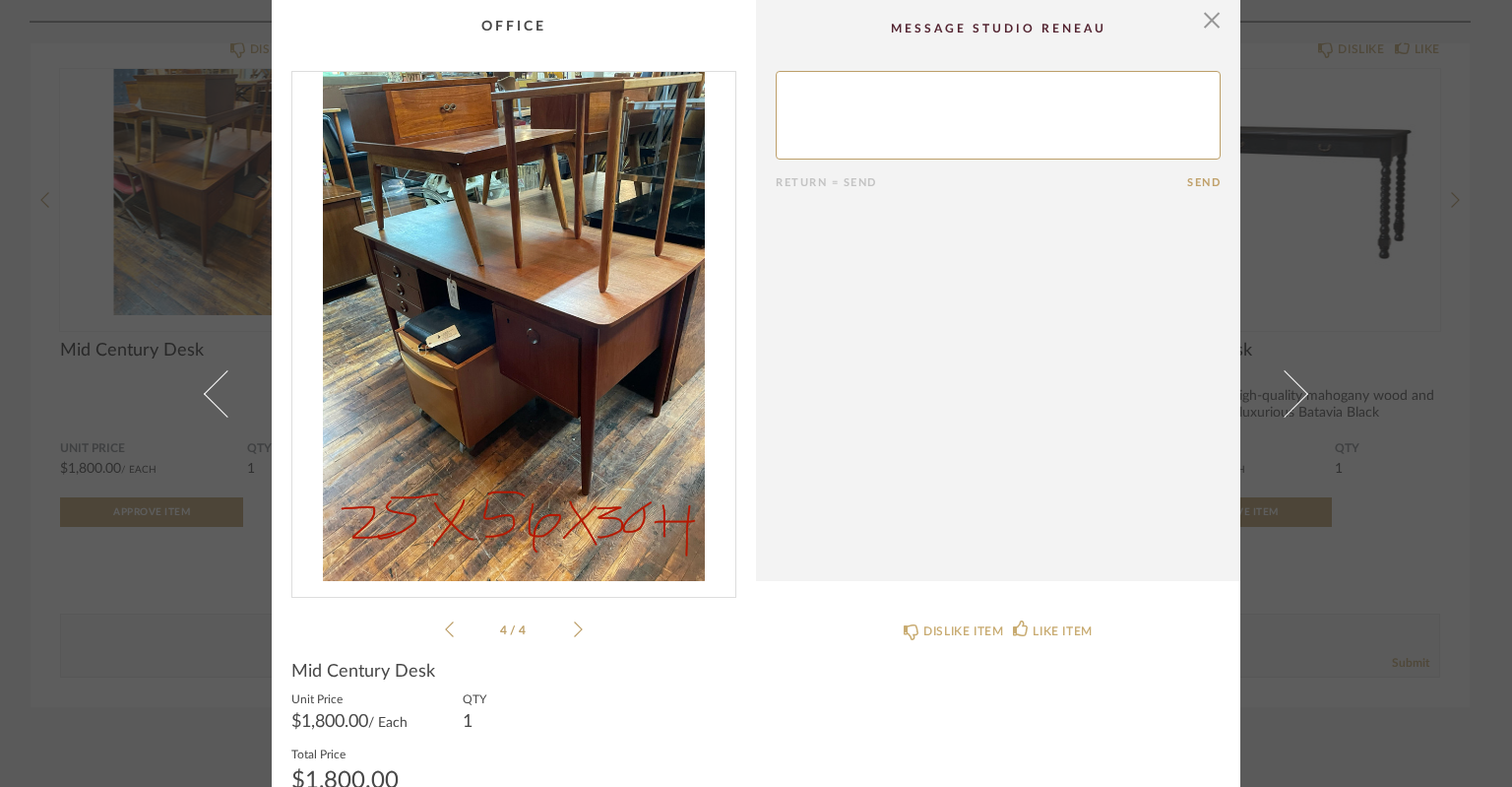 click 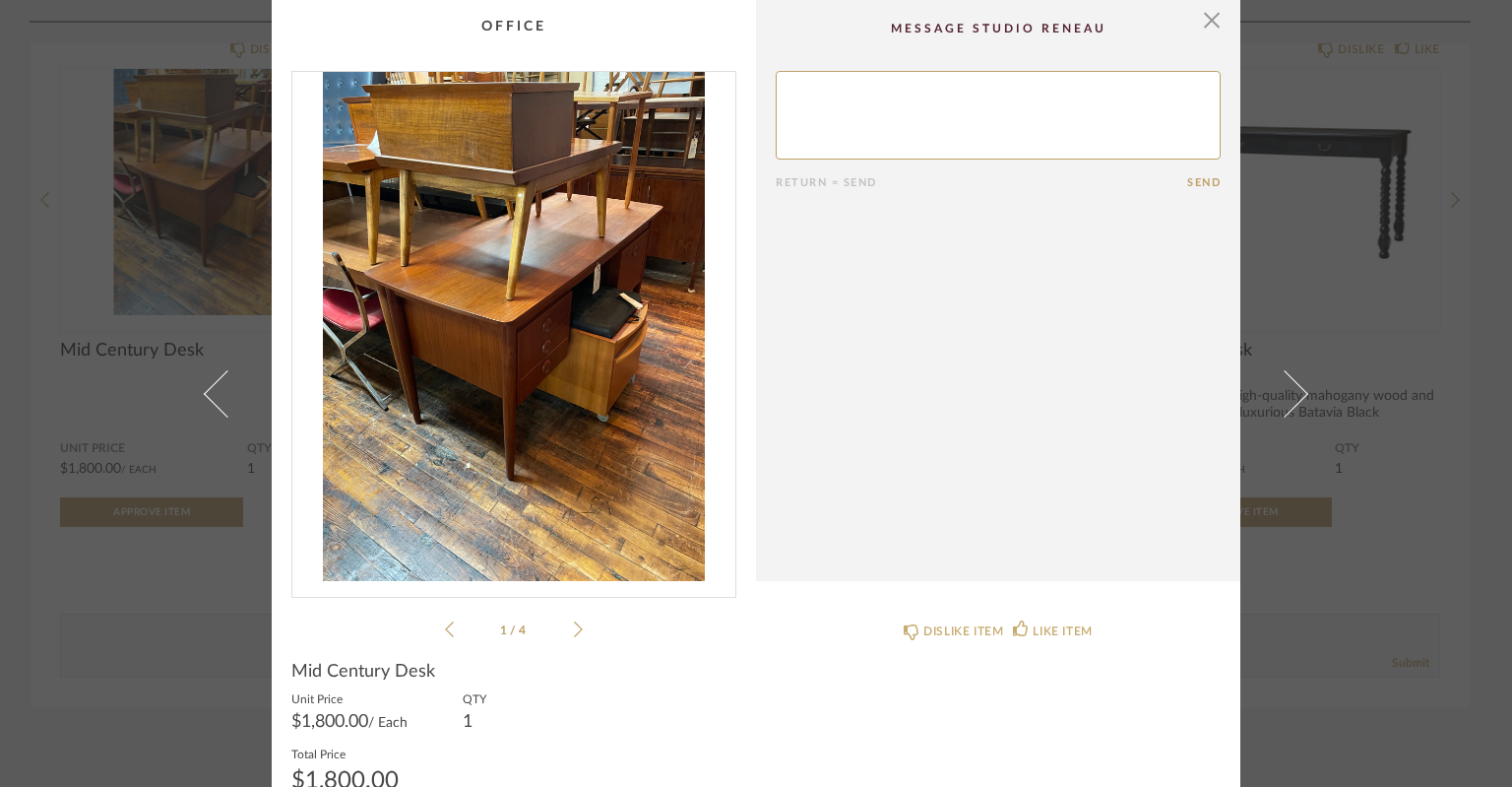click 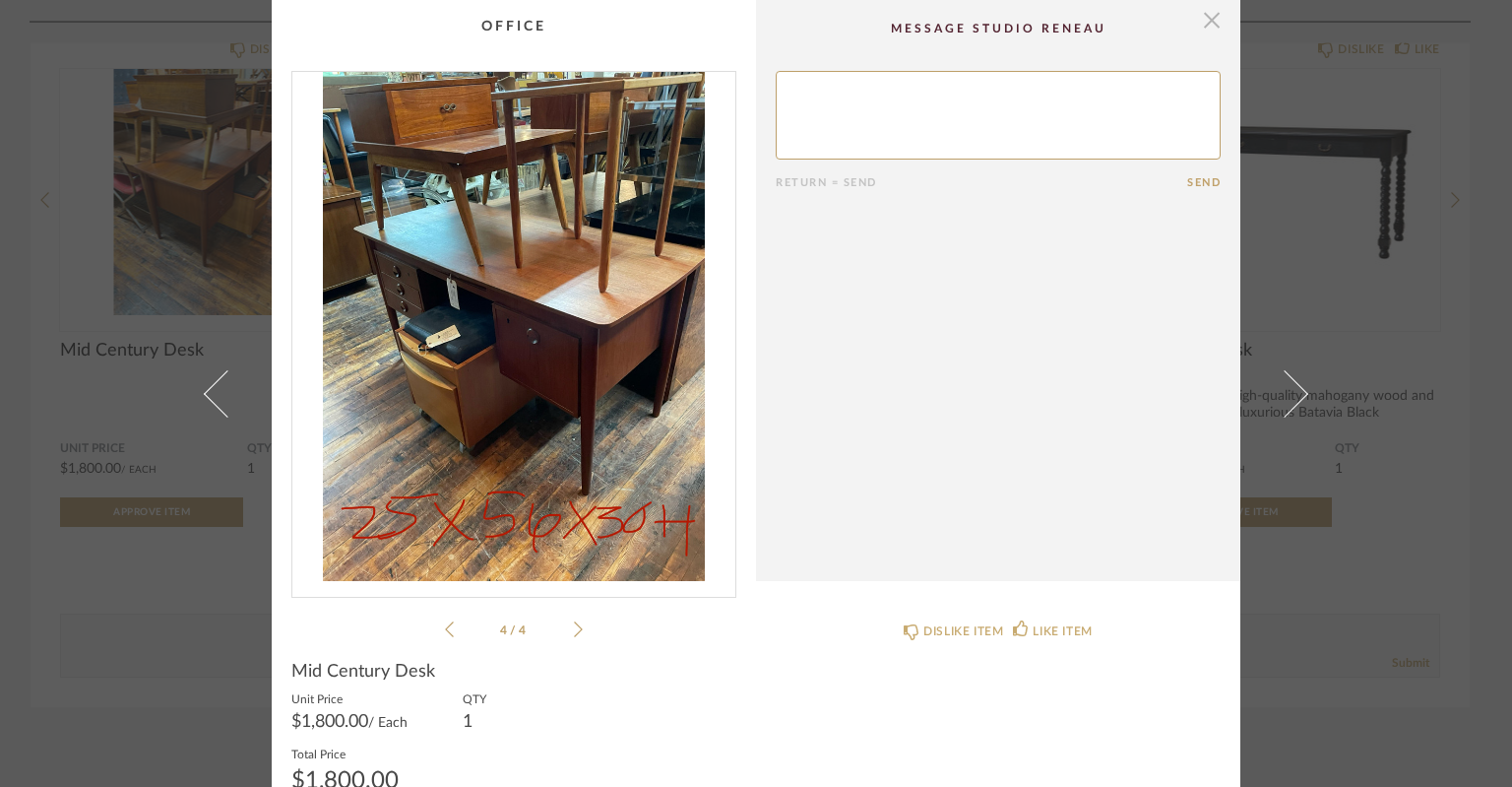 click at bounding box center [1212, 20] 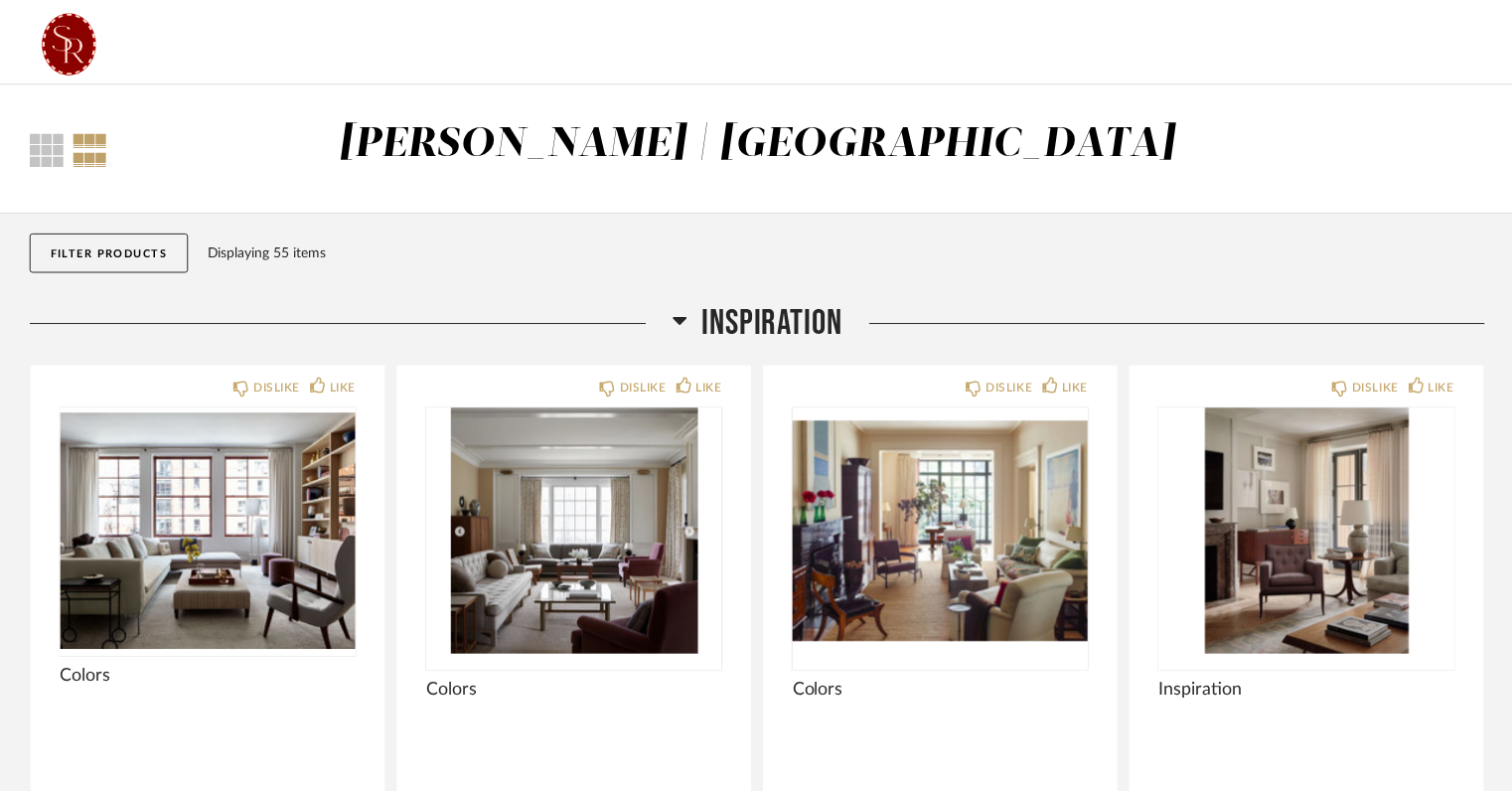 scroll, scrollTop: 7628, scrollLeft: 0, axis: vertical 